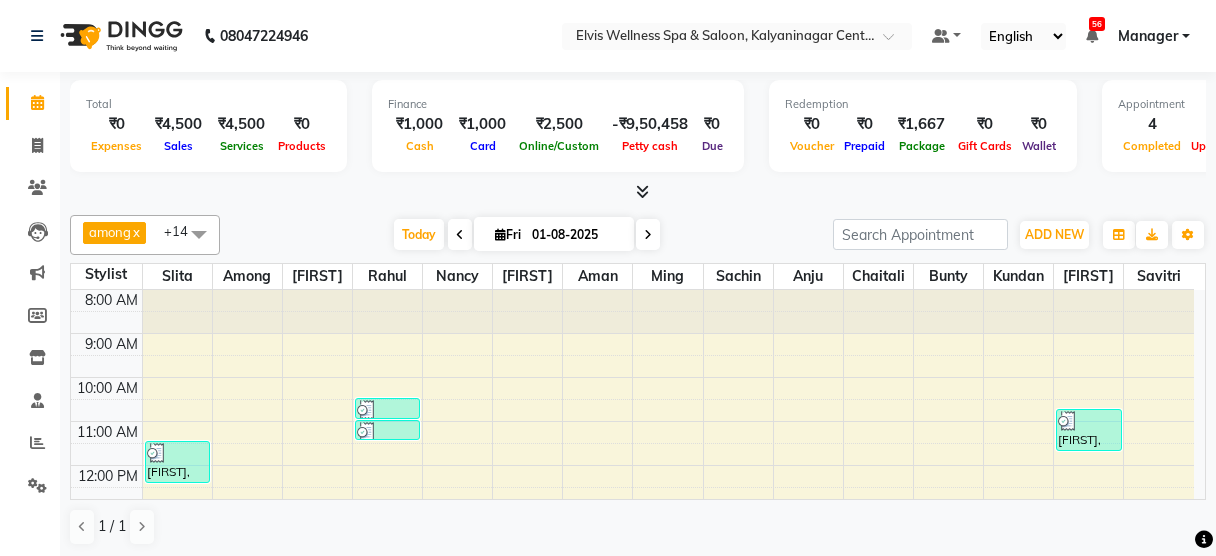scroll, scrollTop: 0, scrollLeft: 0, axis: both 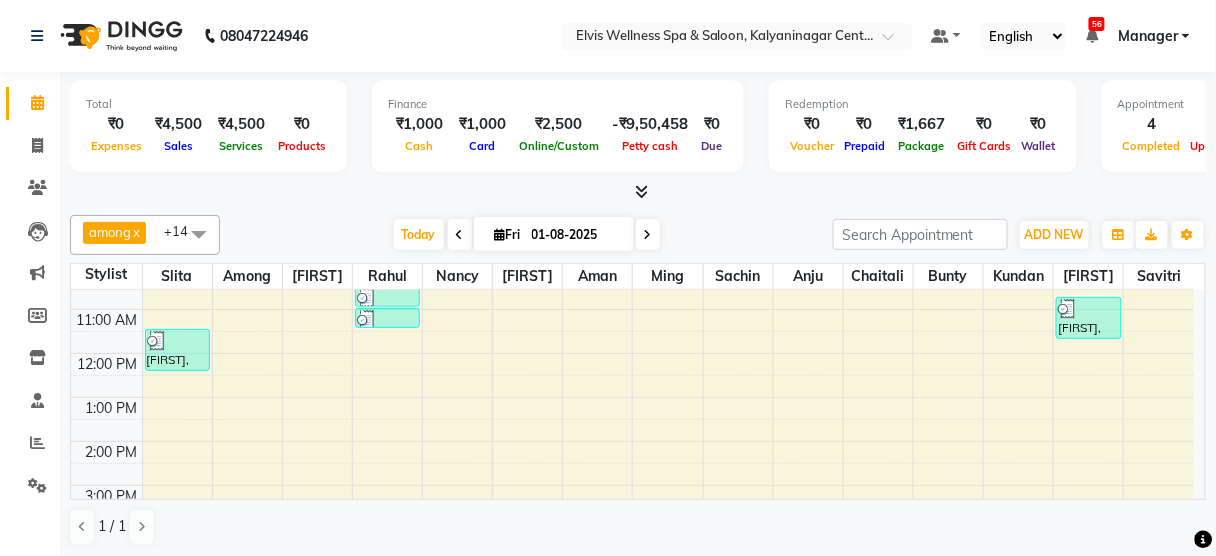 click at bounding box center [642, 191] 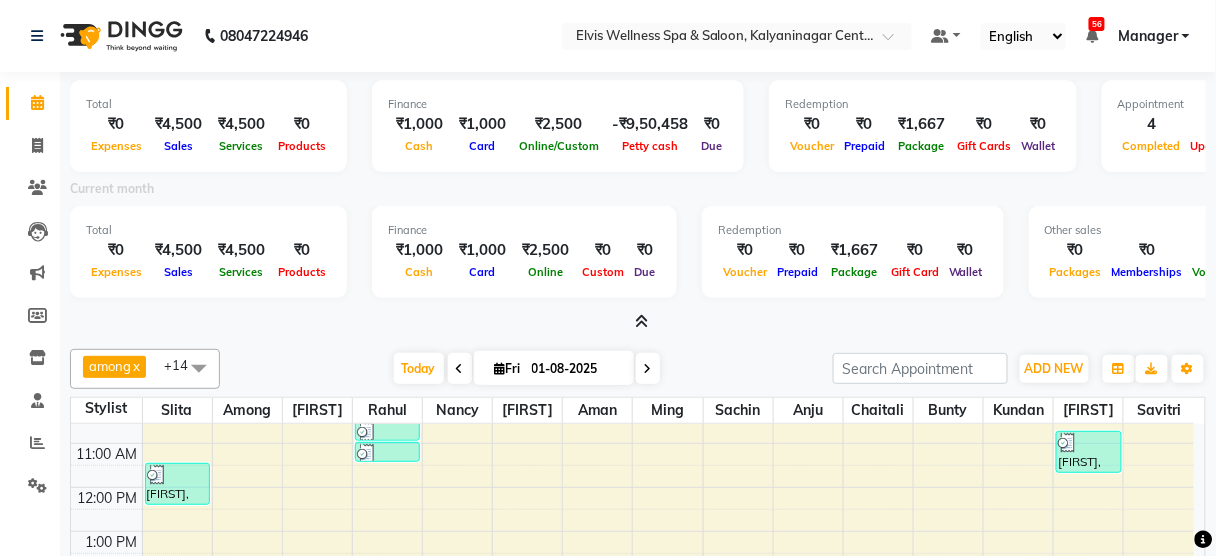 click at bounding box center (642, 321) 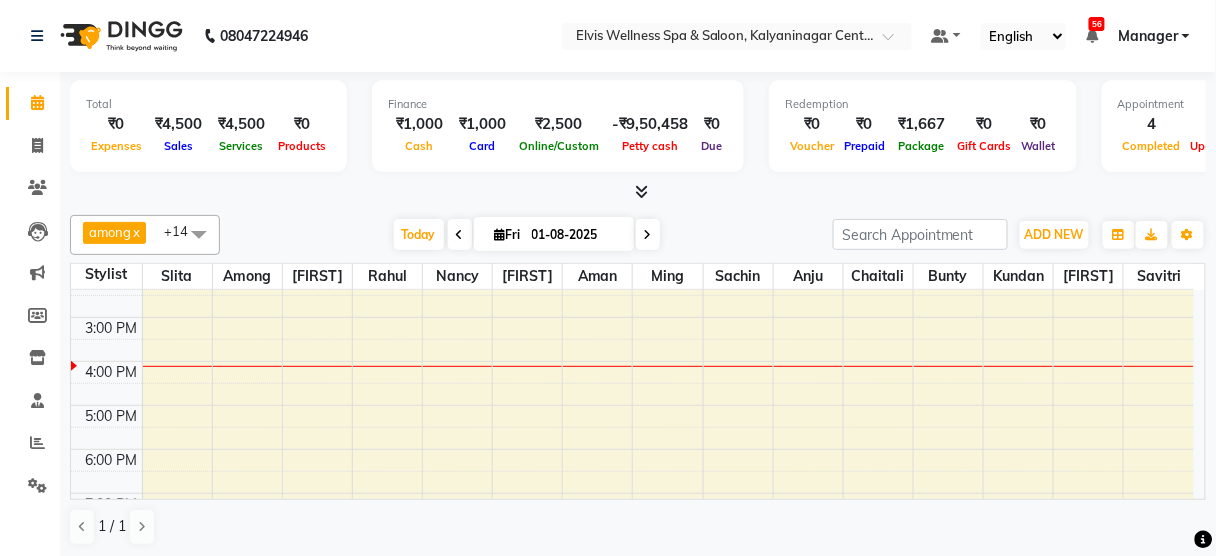scroll, scrollTop: 282, scrollLeft: 0, axis: vertical 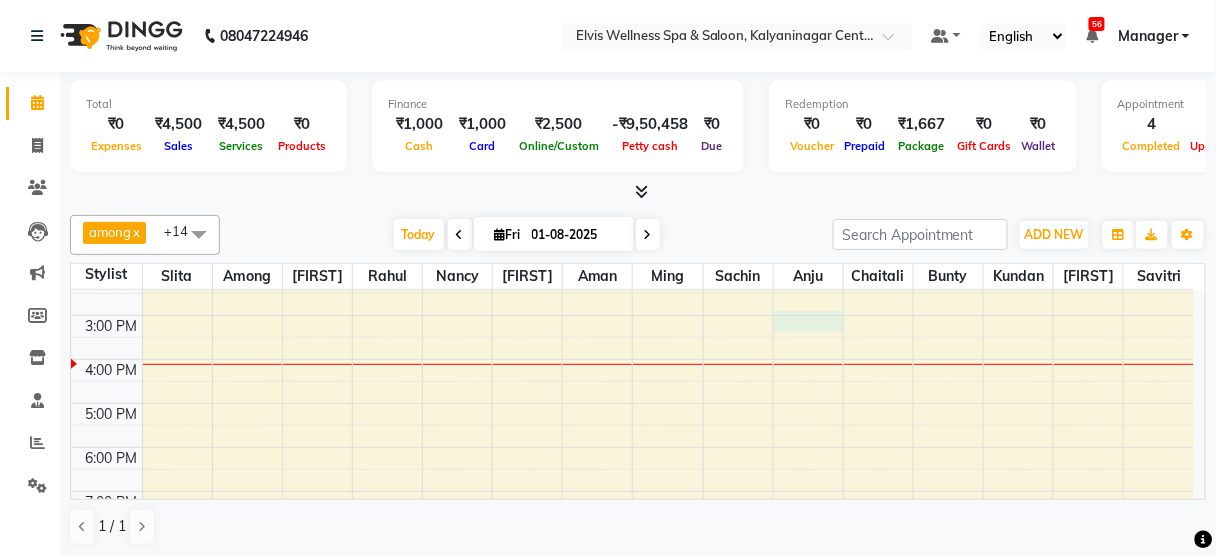 click on "8:00 AM 9:00 AM 10:00 AM 11:00 AM 12:00 PM 1:00 PM 2:00 PM 3:00 PM 4:00 PM 5:00 PM 6:00 PM 7:00 PM 8:00 PM 9:00 PM [FIRST], TK03, 11:30 AM-12:30 PM, Massage - Swedish Massage (60 Min) Mrs. [LAST], TK01, 10:30 AM-11:00 AM, Hair wash & Blow Dry Mrs. [LAST], TK01, 11:00 AM-11:30 AM, Hair wash & Blow Dry [FIRST], TK02, 10:45 AM-11:45 AM, Massage - Foot Massage (60 Min)" at bounding box center (632, 315) 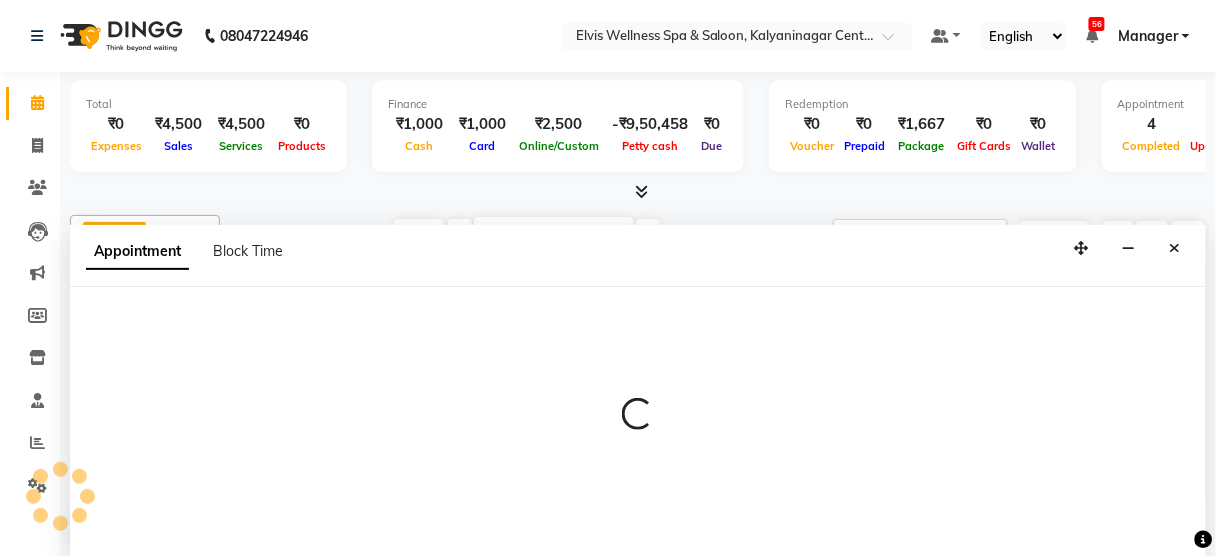 select on "52998" 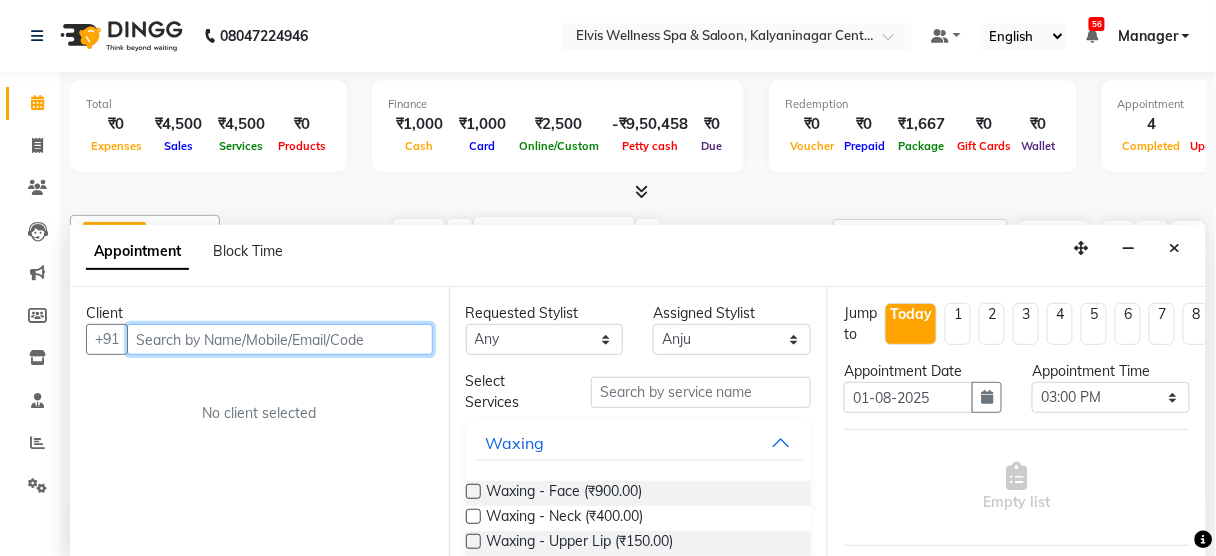 paste on "[PHONE]" 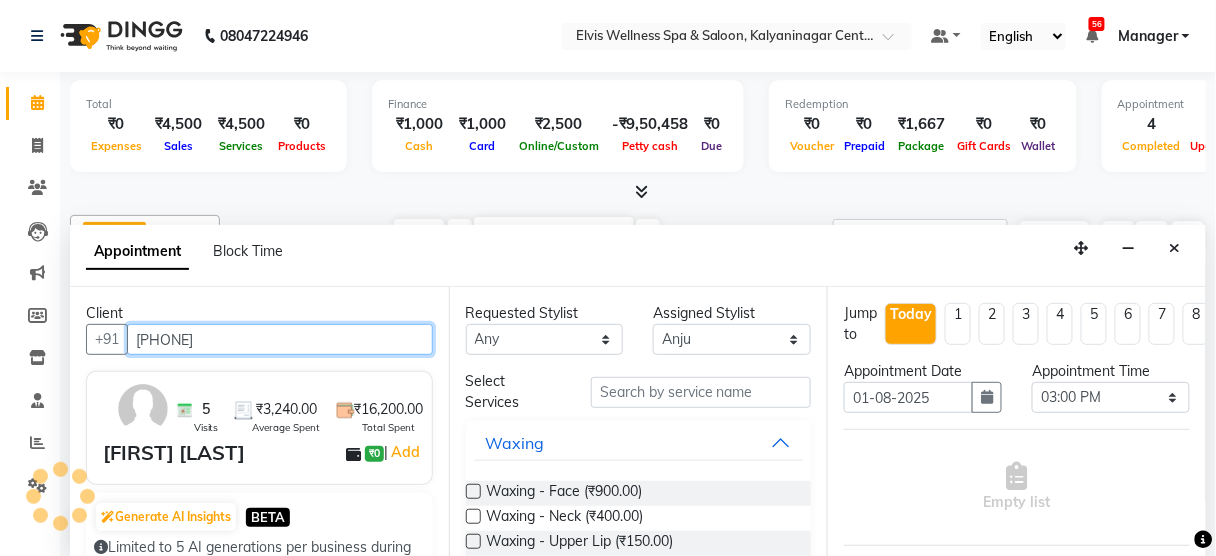 type on "[PHONE]" 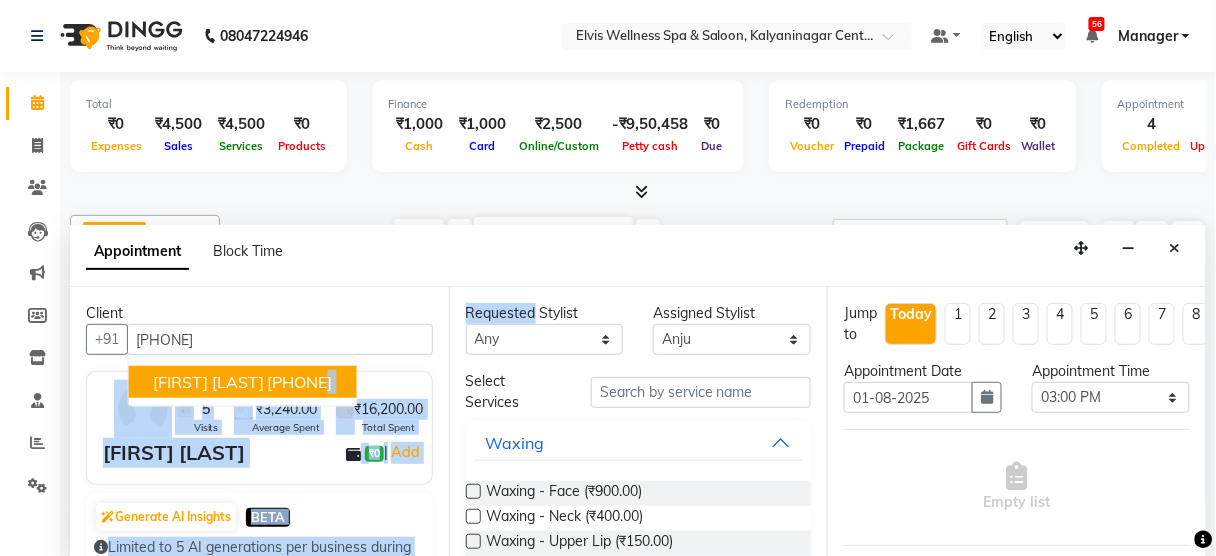 drag, startPoint x: 533, startPoint y: 300, endPoint x: 316, endPoint y: 366, distance: 226.8149 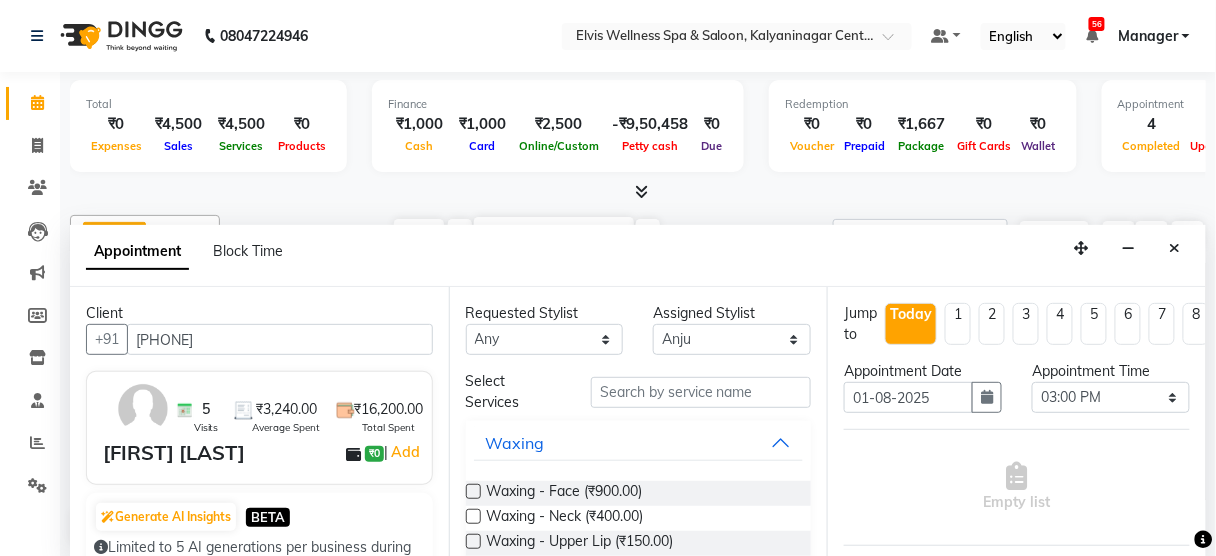 click on "Client" at bounding box center (259, 313) 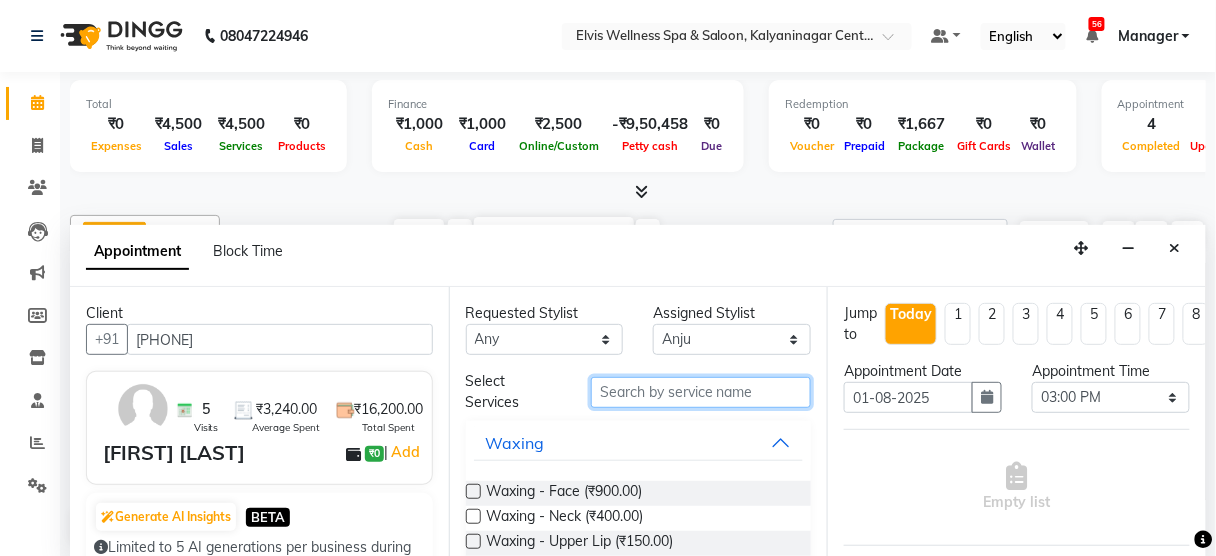 click at bounding box center [701, 392] 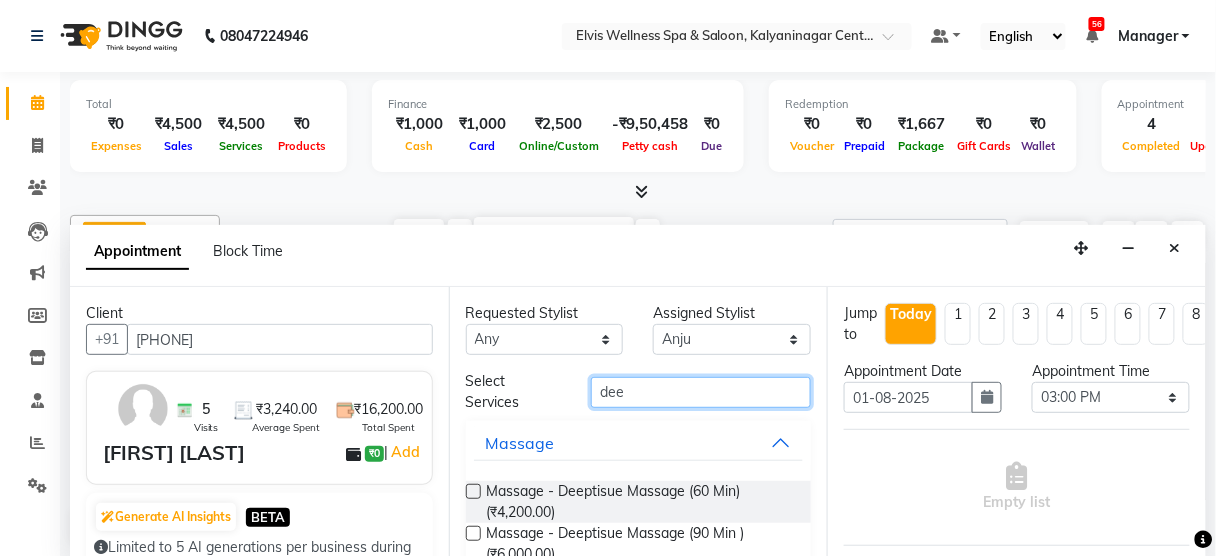 type on "dee" 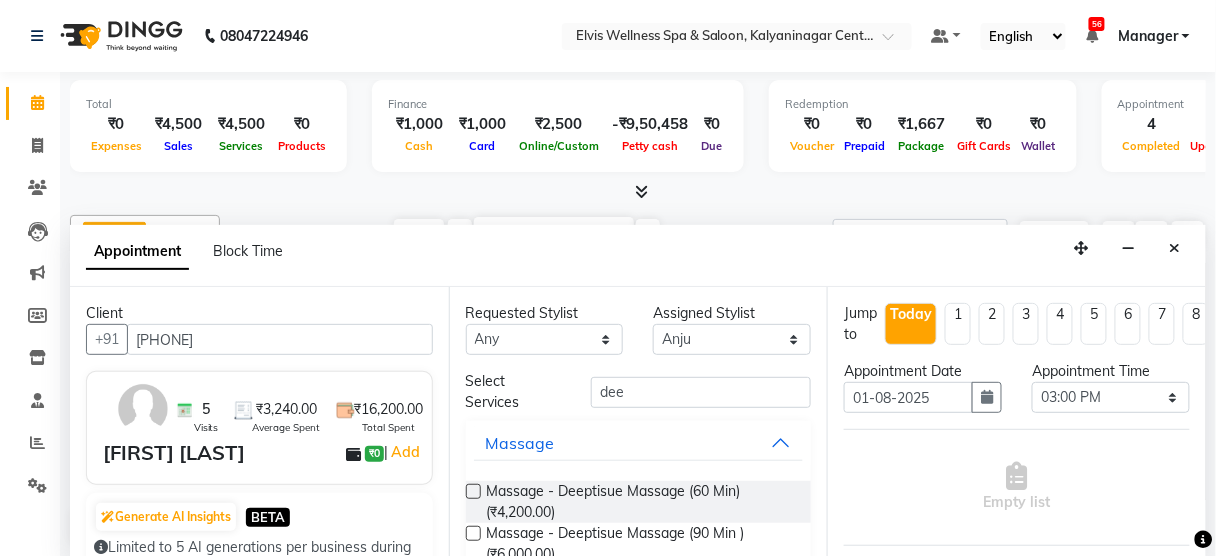 click at bounding box center [473, 491] 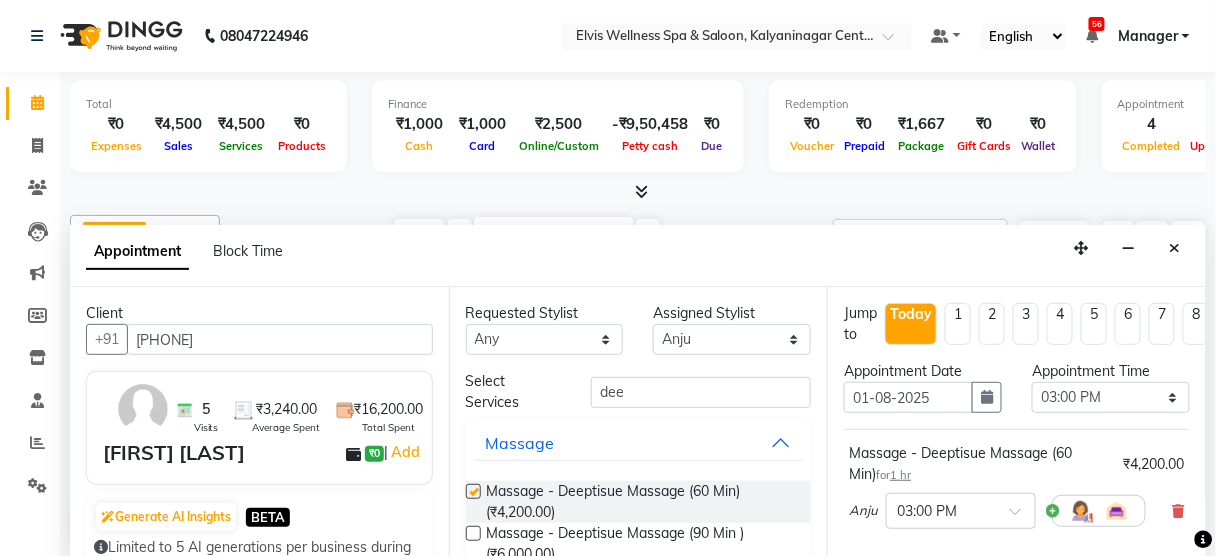 checkbox on "false" 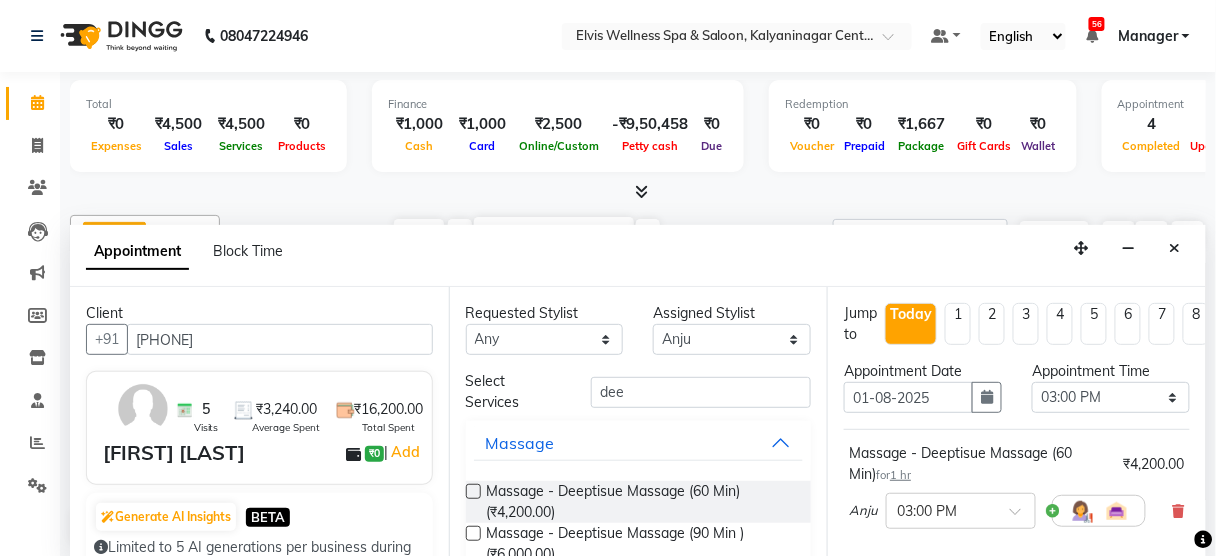 scroll, scrollTop: 324, scrollLeft: 19, axis: both 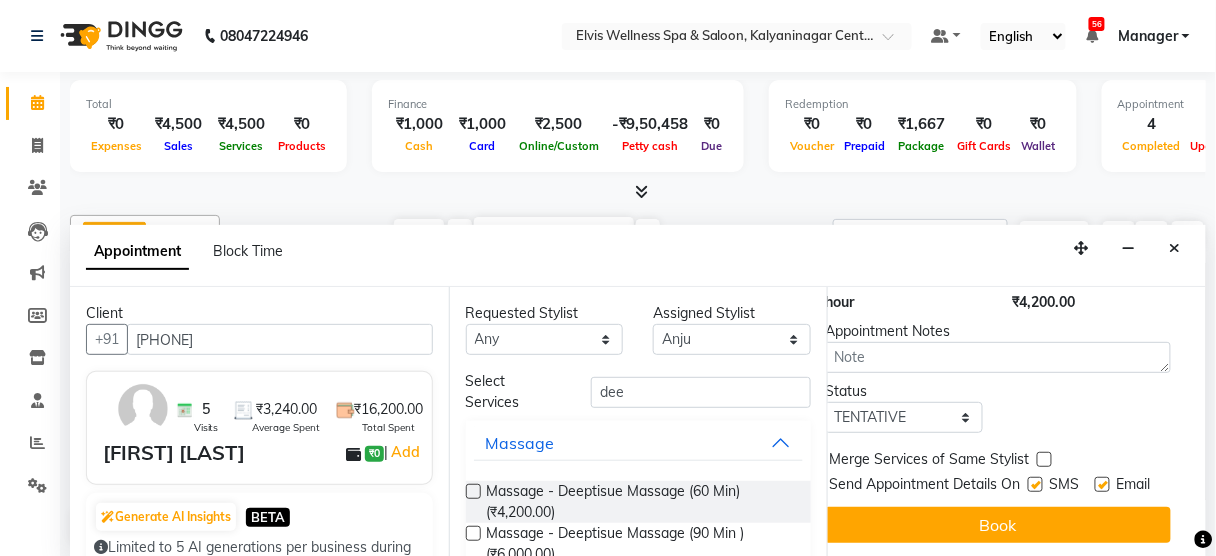 click at bounding box center (1035, 484) 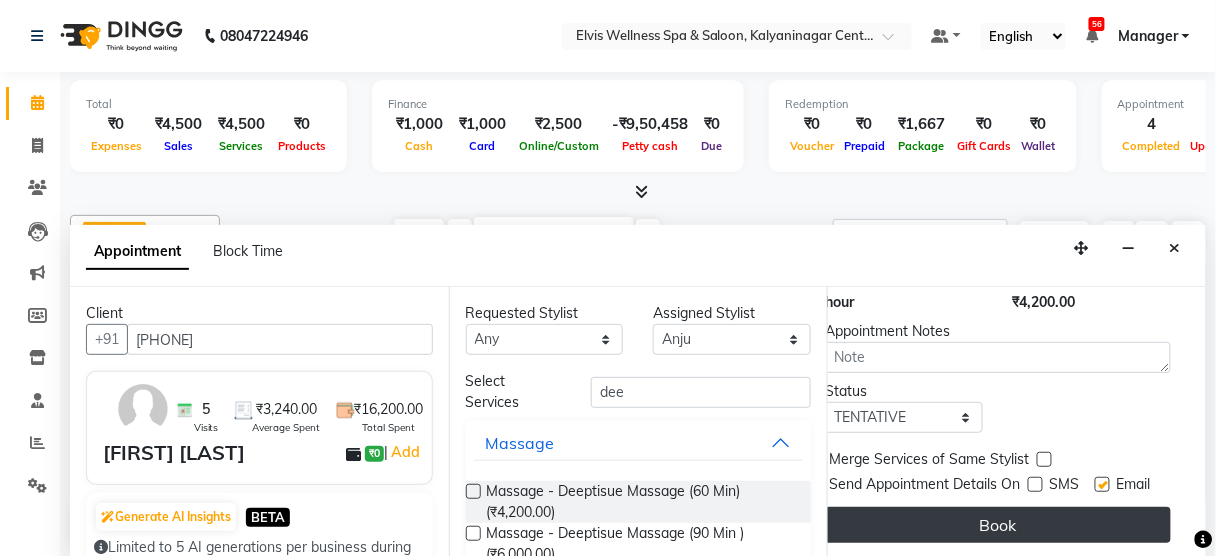 click on "Book" at bounding box center (998, 525) 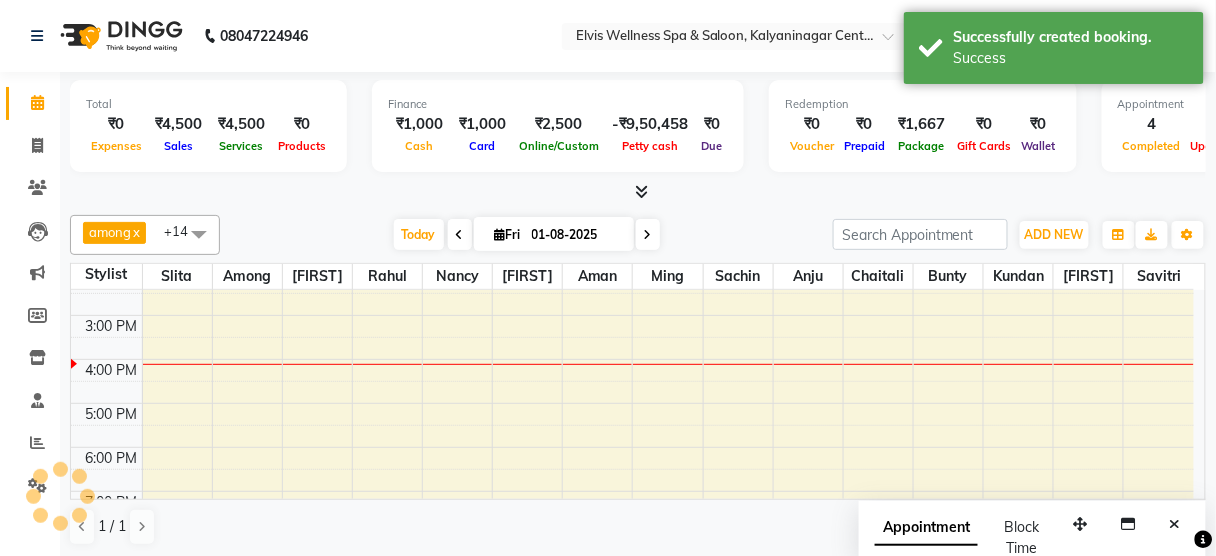 scroll, scrollTop: 0, scrollLeft: 0, axis: both 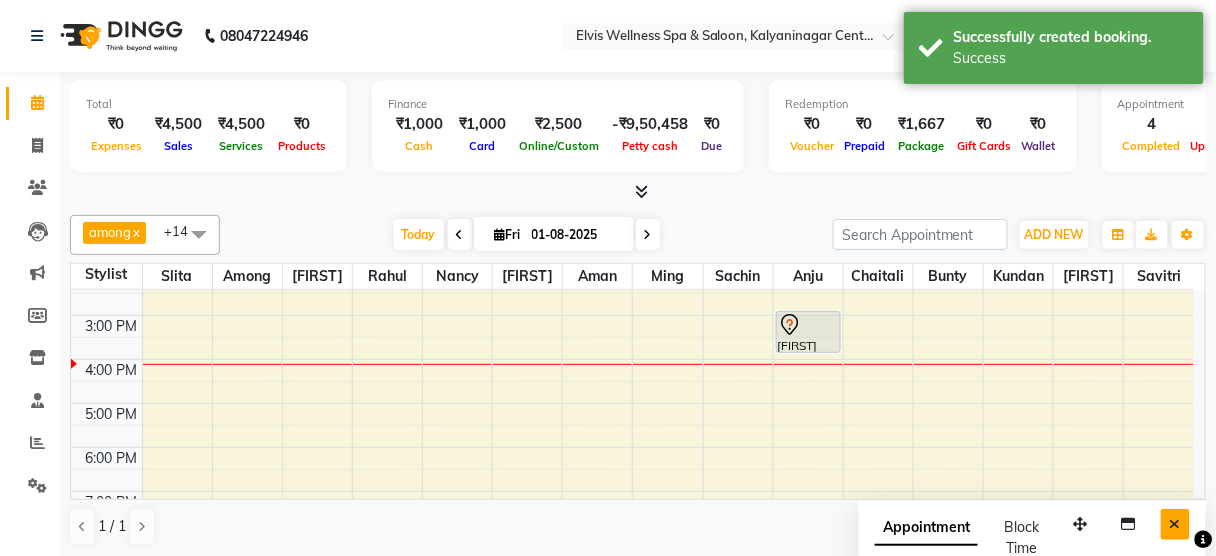 click at bounding box center (1175, 524) 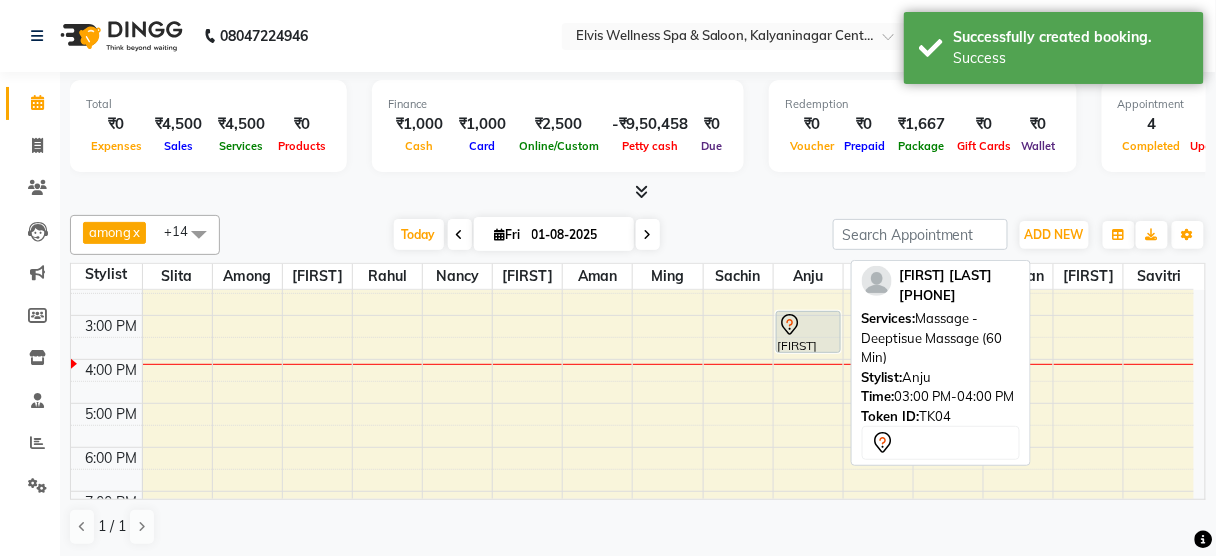 click at bounding box center [808, 325] 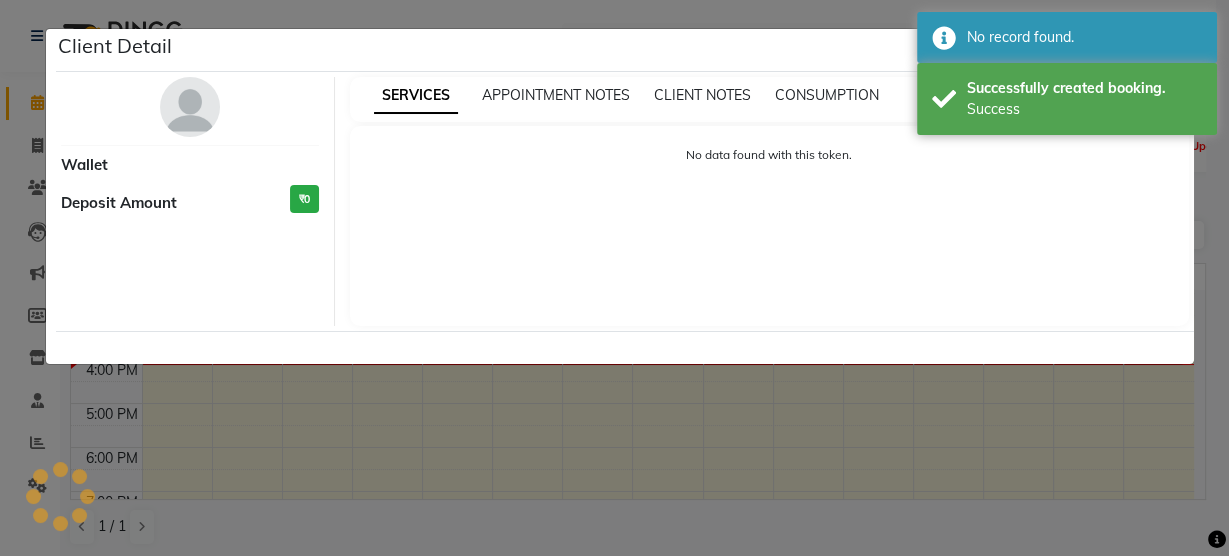 select on "7" 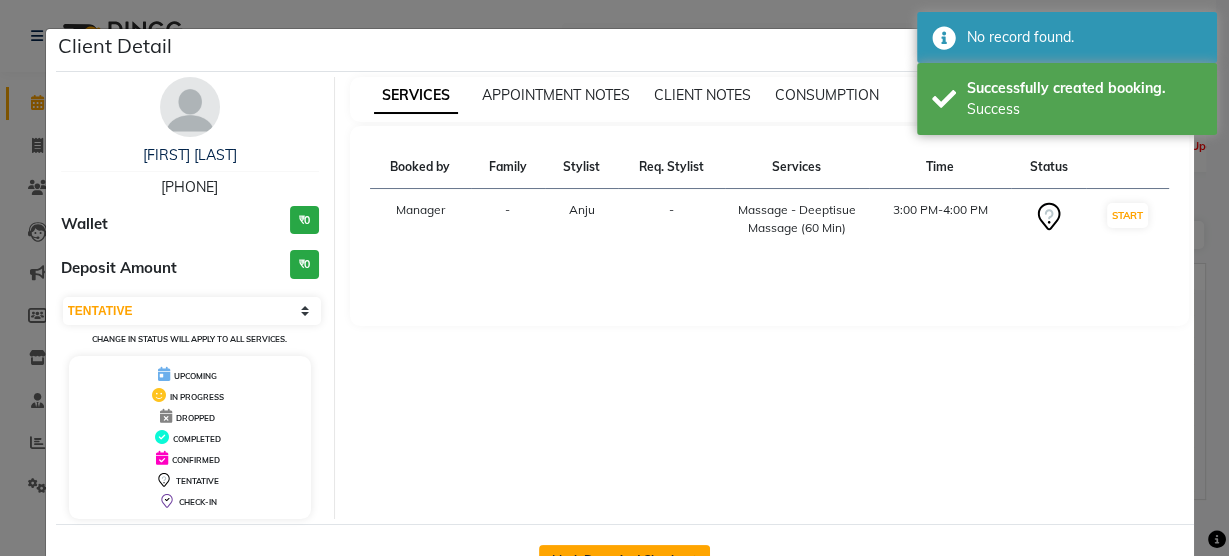 click on "Mark Done And Checkout" 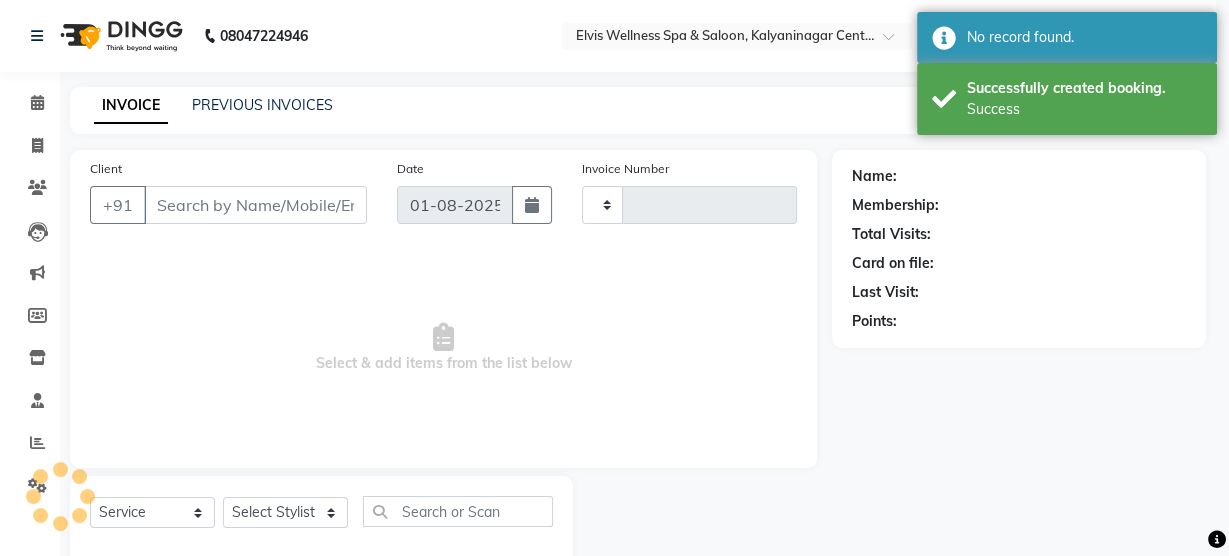 type on "2375" 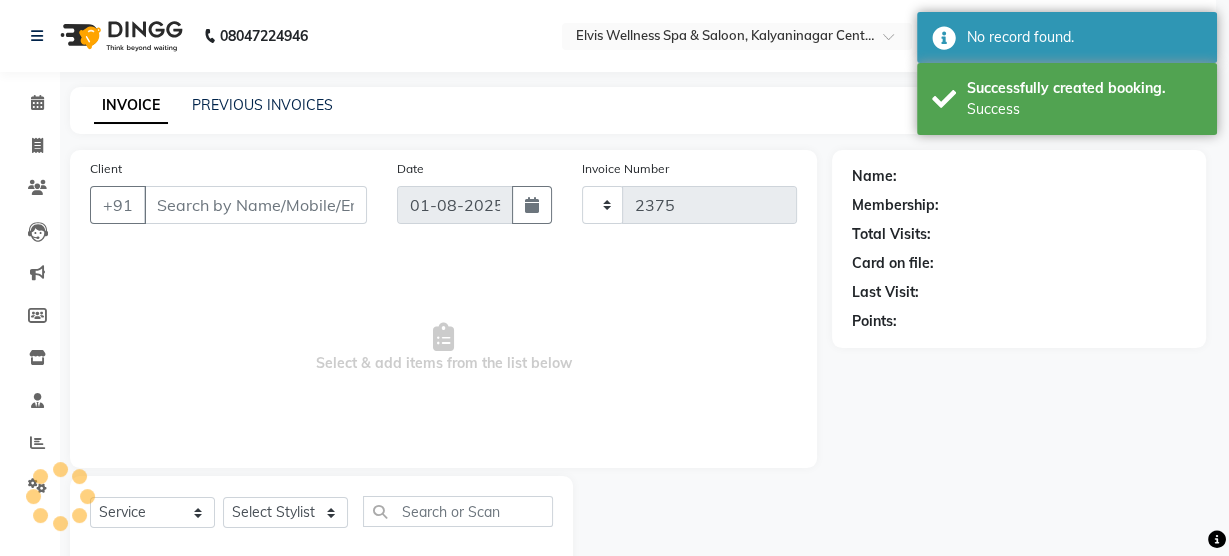 select on "3" 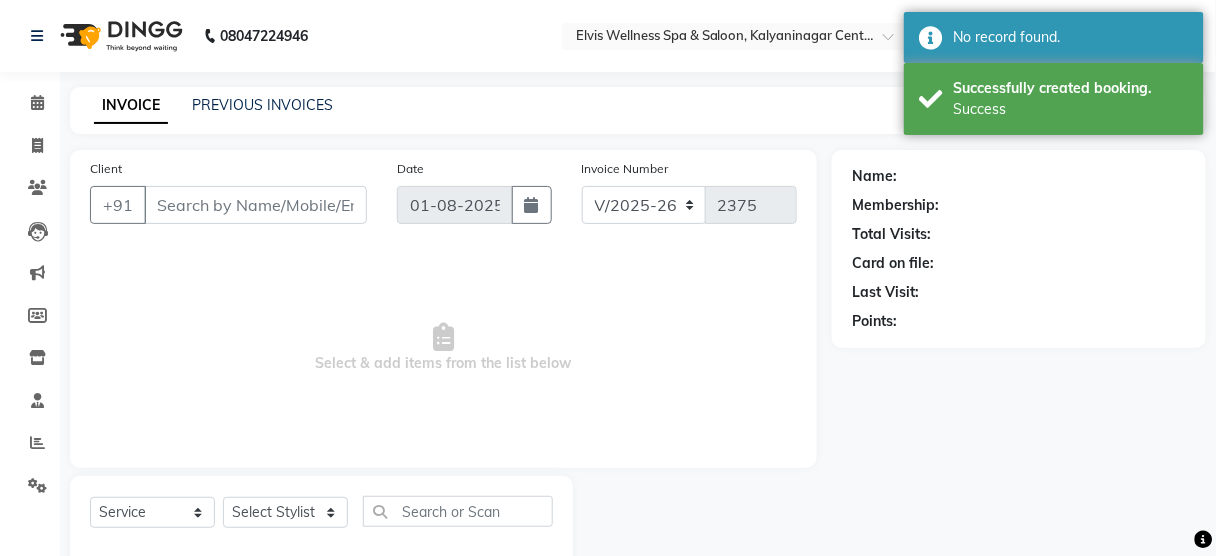 type on "[PHONE]" 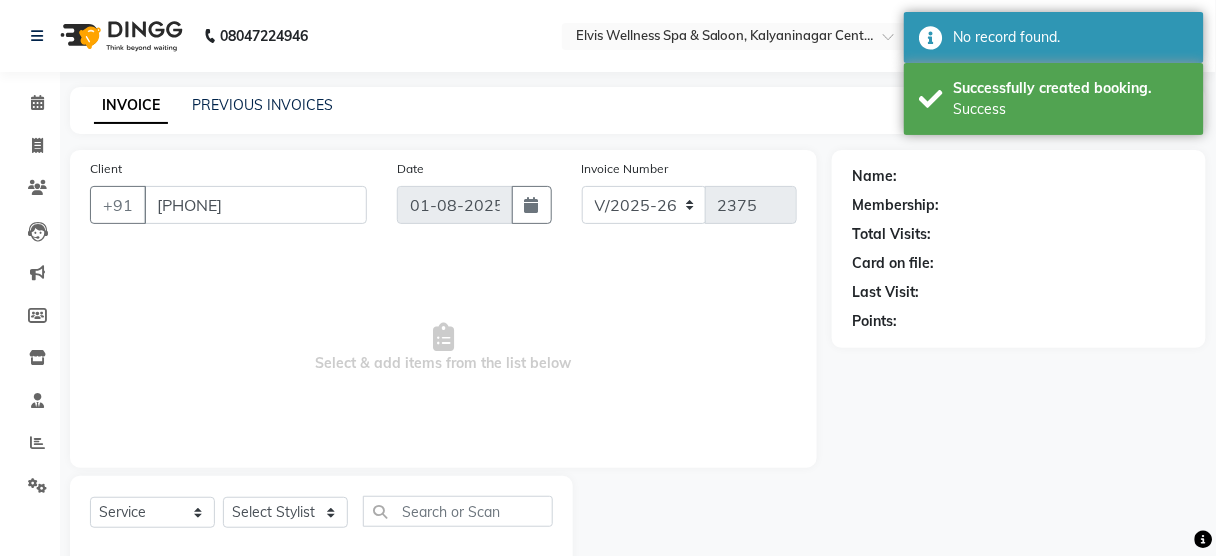 select on "52998" 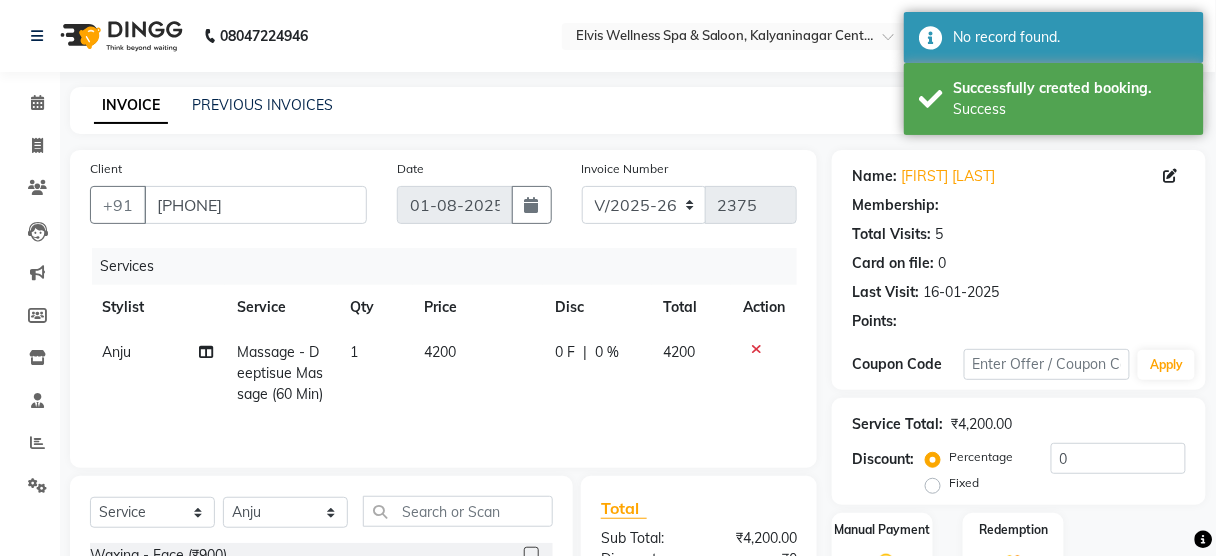 scroll, scrollTop: 243, scrollLeft: 0, axis: vertical 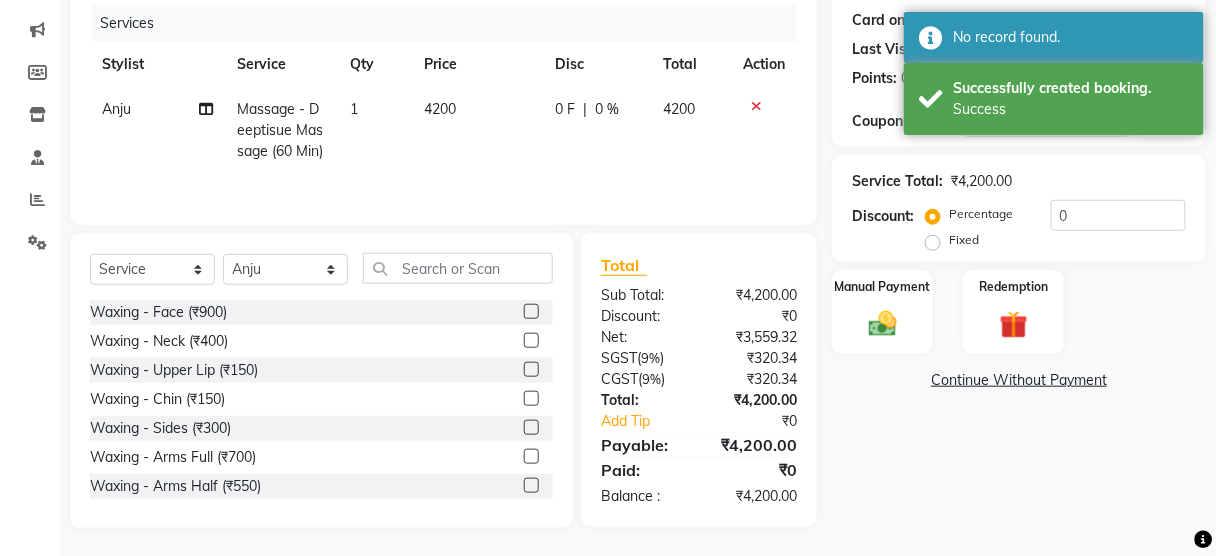 click on "Fixed" 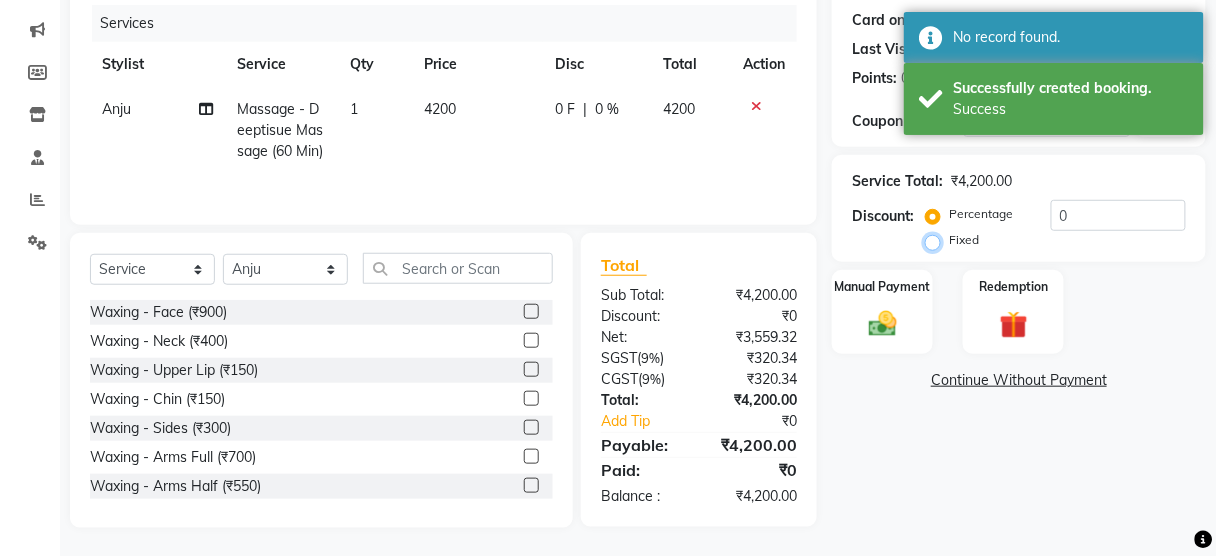click on "Fixed" at bounding box center [937, 240] 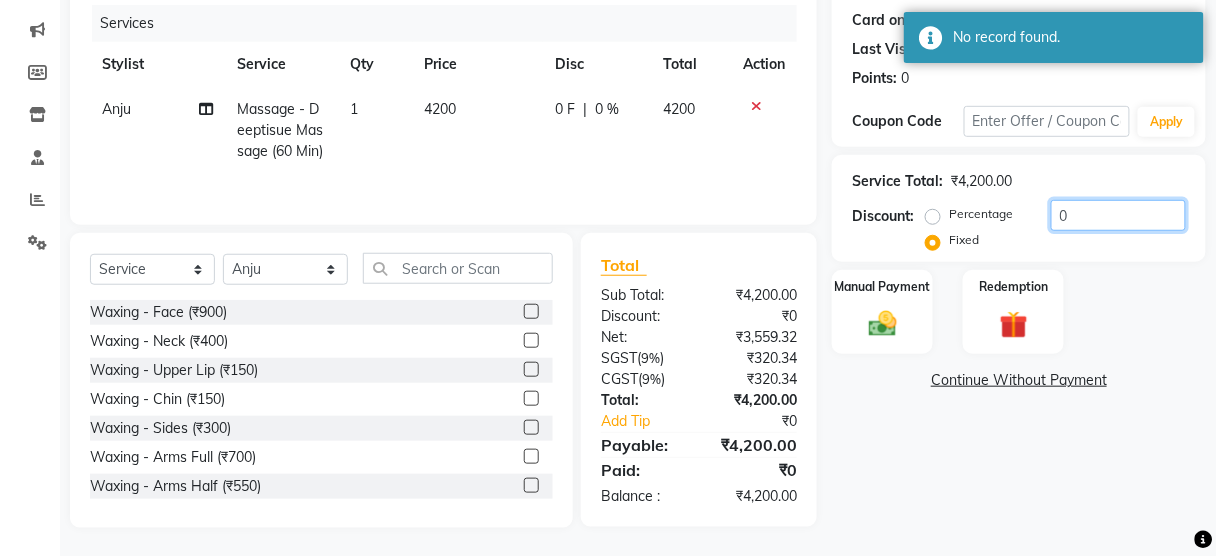 click on "0" 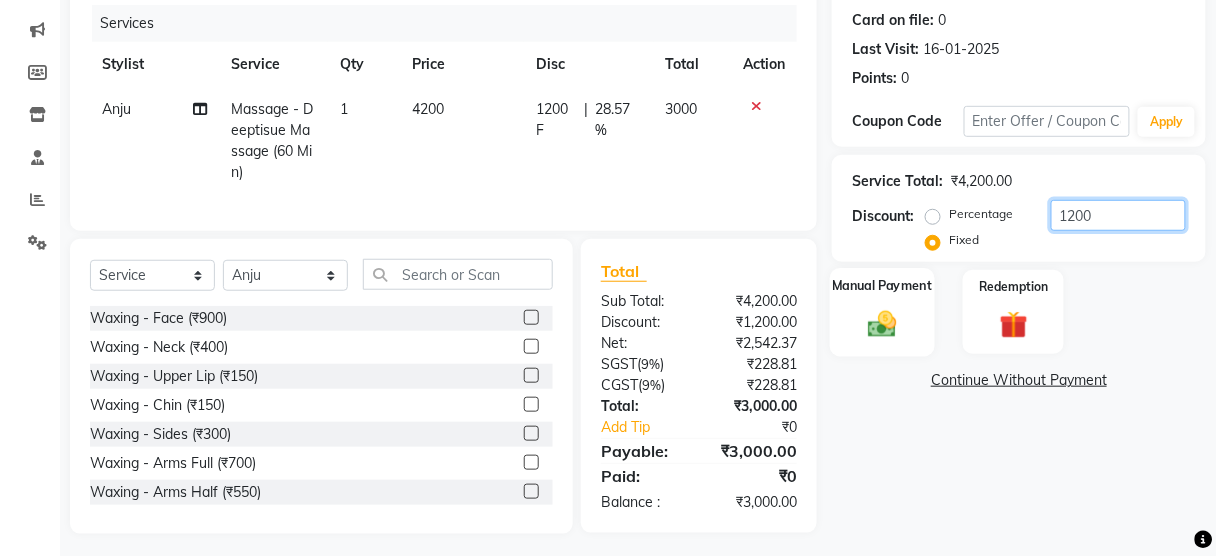 type on "1200" 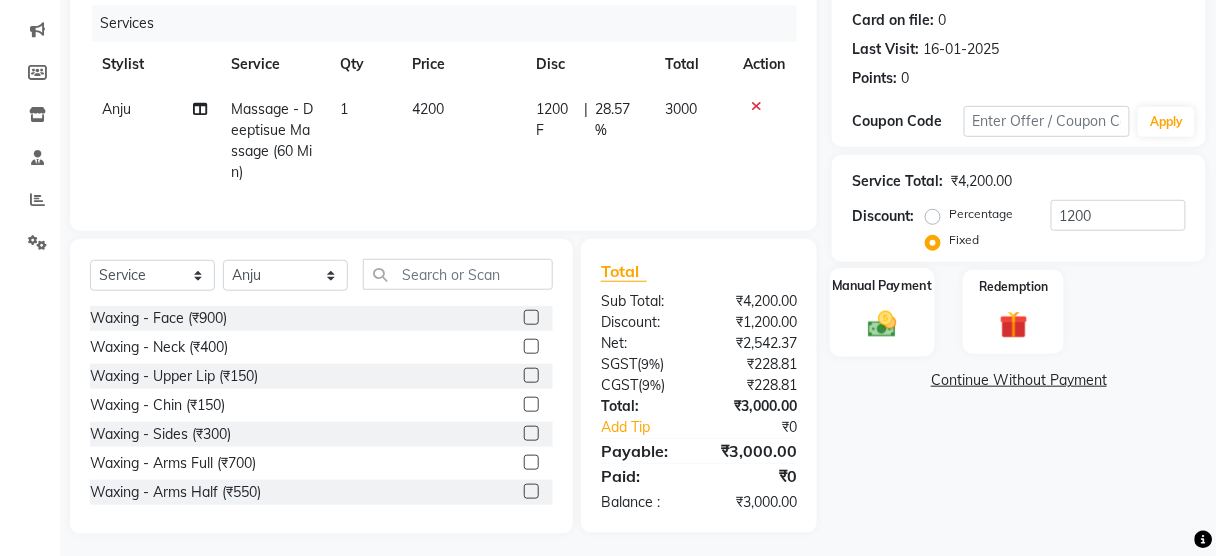 click 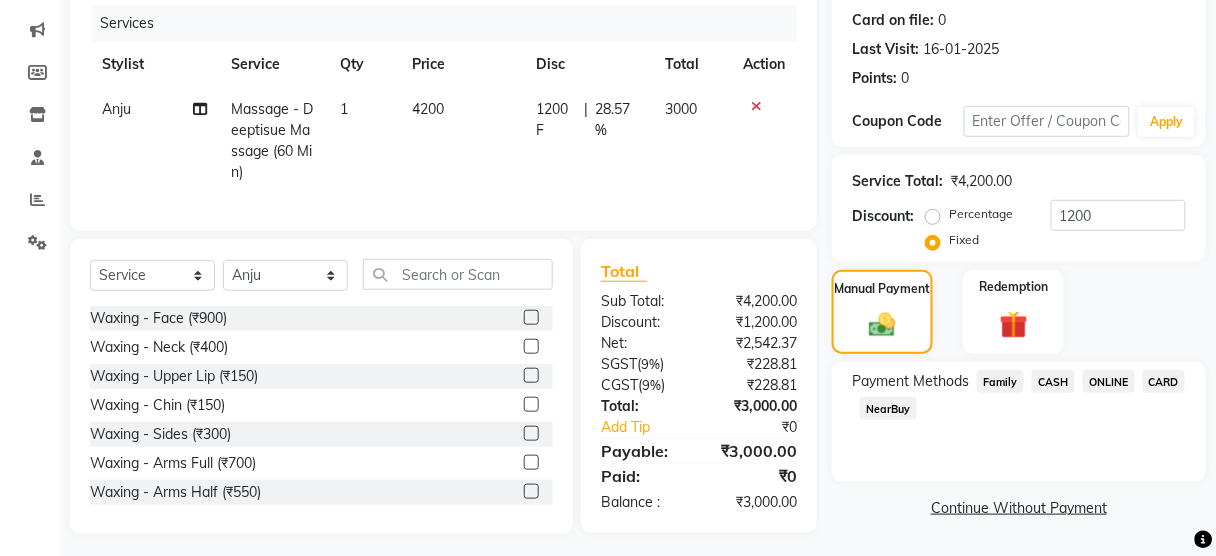 click on "ONLINE" 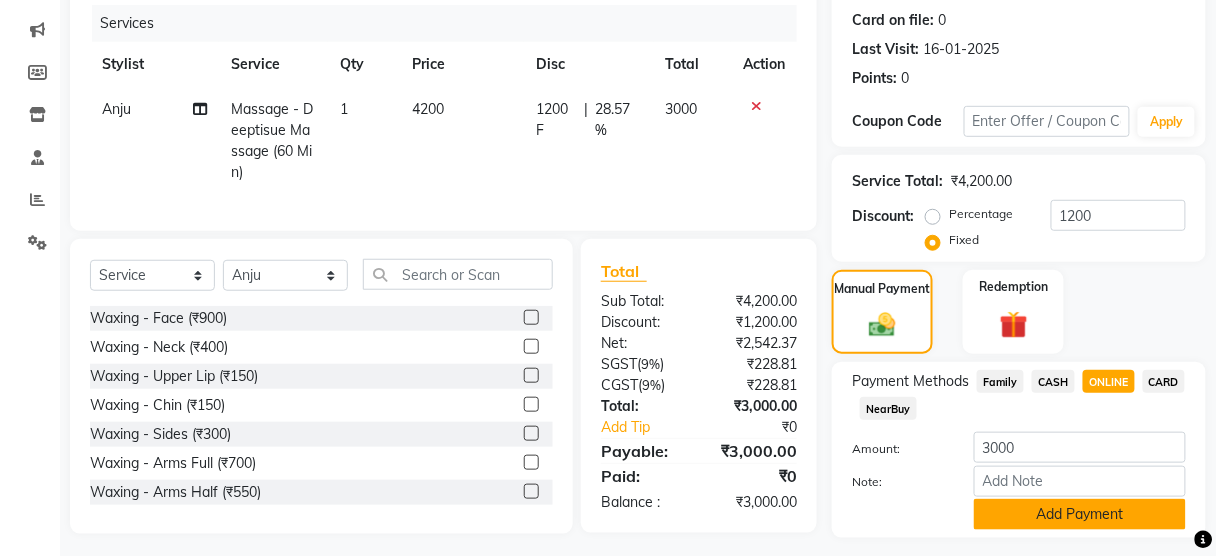 click on "Add Payment" 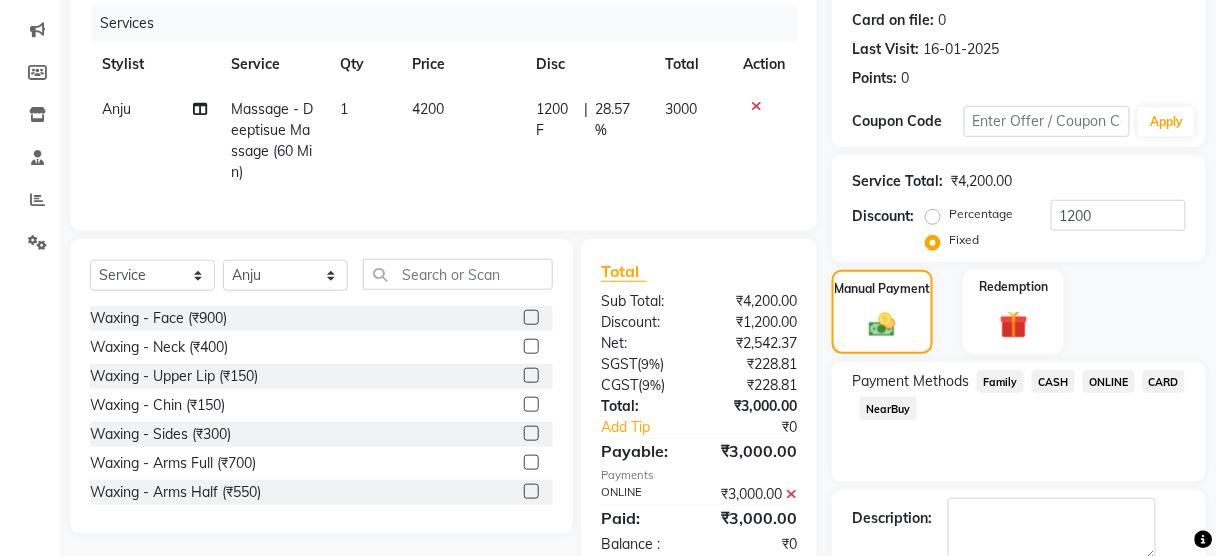 scroll, scrollTop: 351, scrollLeft: 0, axis: vertical 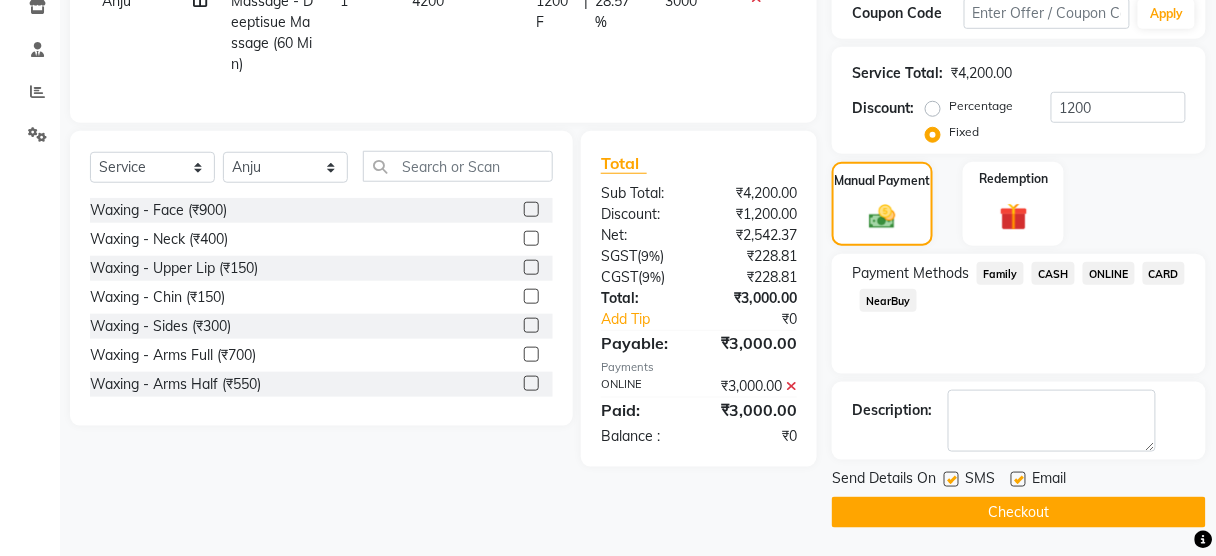 click 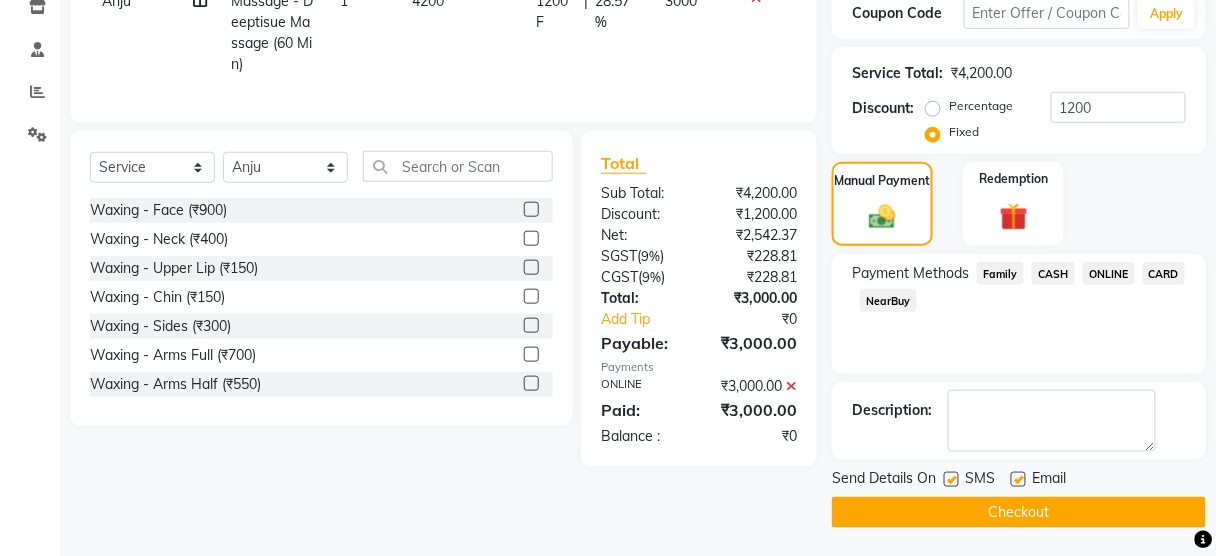 click at bounding box center (950, 480) 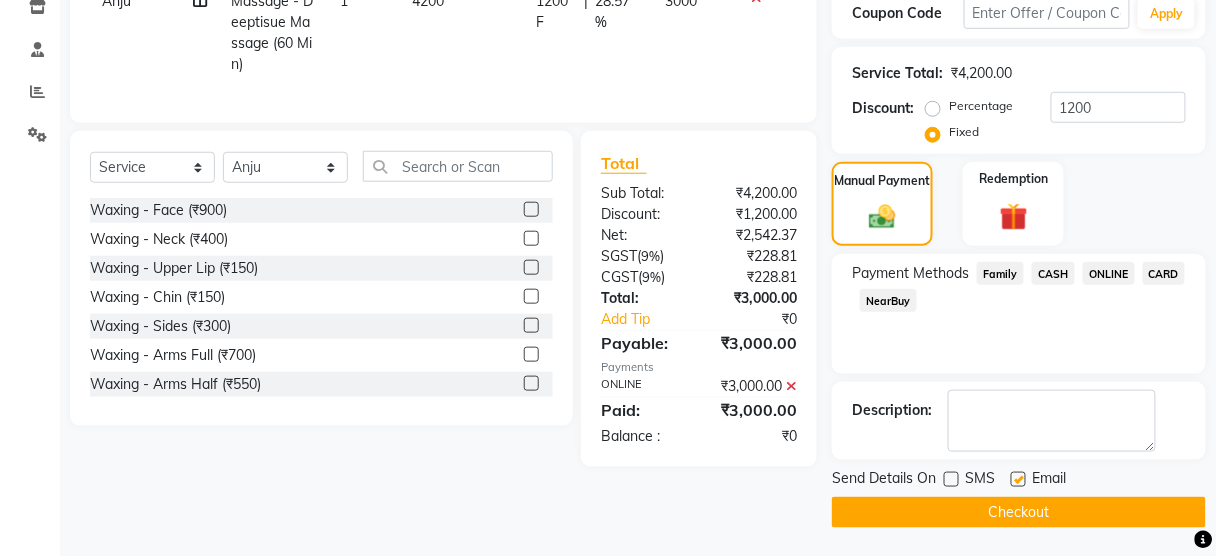 click on "Checkout" 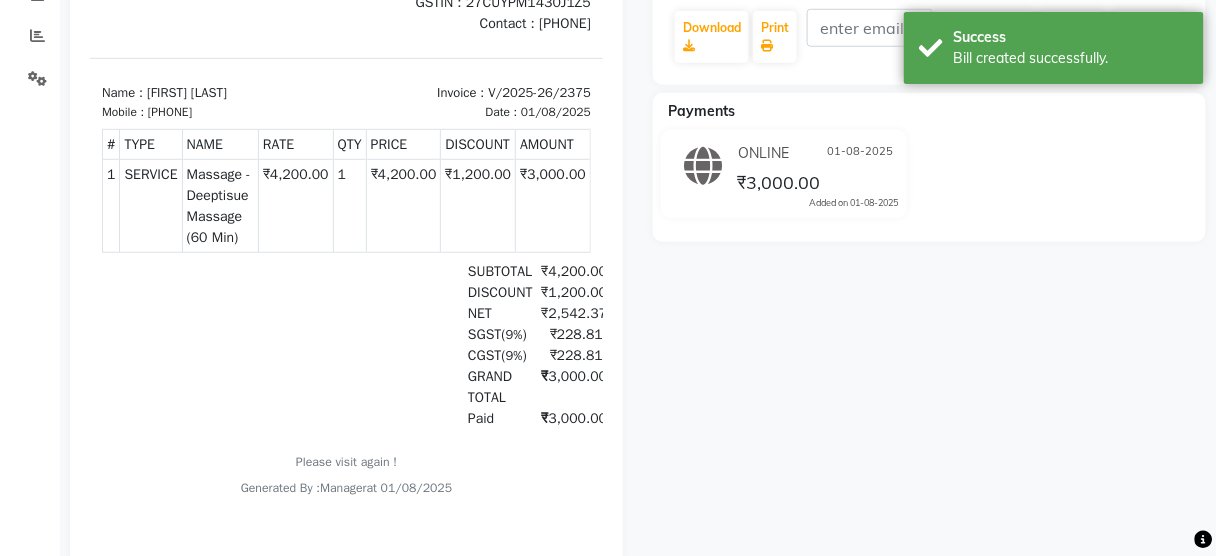 scroll, scrollTop: 0, scrollLeft: 0, axis: both 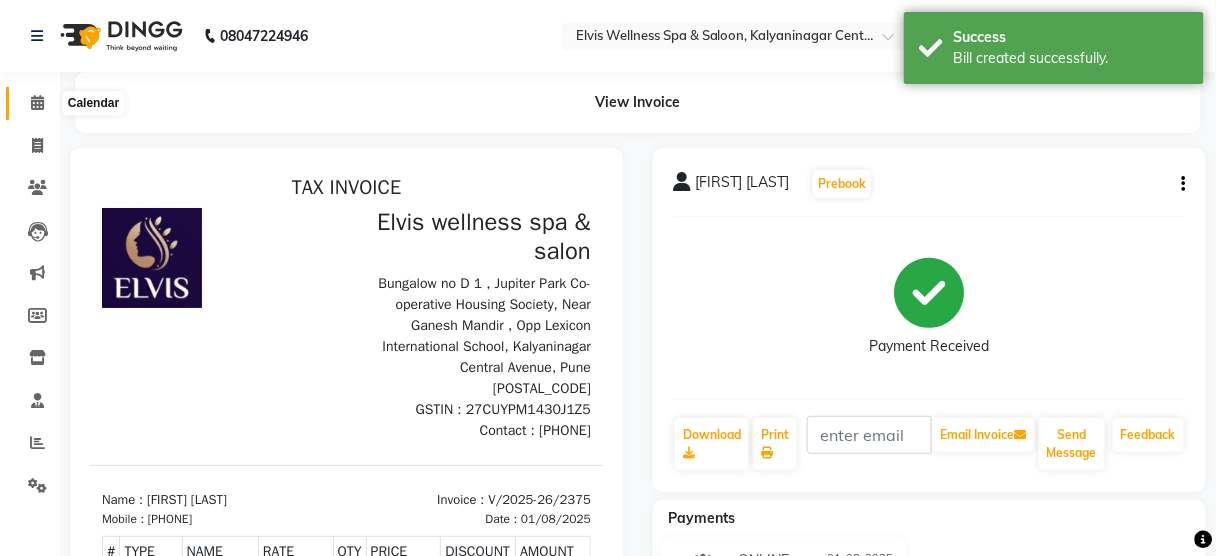 click 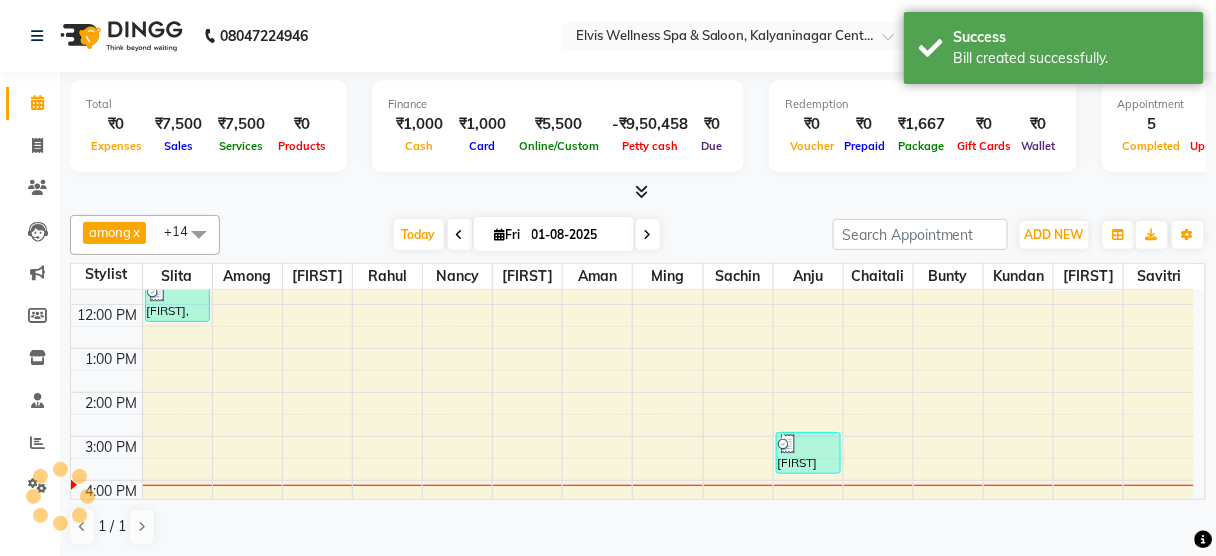 scroll, scrollTop: 163, scrollLeft: 0, axis: vertical 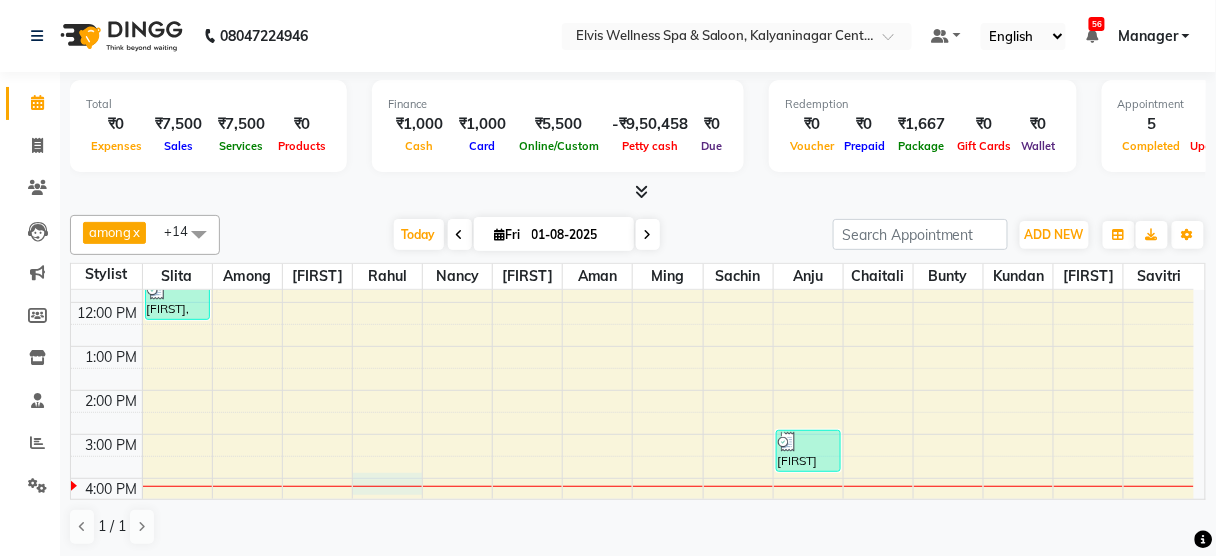click on "8:00 AM 9:00 AM 10:00 AM 11:00 AM 12:00 PM 1:00 PM 2:00 PM 3:00 PM 4:00 PM 5:00 PM 6:00 PM 7:00 PM 8:00 PM 9:00 PM [FIRST], TK03, 11:30 AM-12:30 PM, Massage - Swedish Massage (60 Min) Mrs. [LAST], TK01, 10:30 AM-11:00 AM, Hair wash & Blow Dry Mrs. [LAST], TK01, 11:00 AM-11:30 AM, Hair wash & Blow Dry [FIRST] [LAST], TK04, 03:00 PM-04:00 PM, Massage - Deeptisue Massage (60 Min) [FIRST], TK02, 10:45 AM-11:45 AM, Massage - Foot Massage (60 Min)" at bounding box center [632, 434] 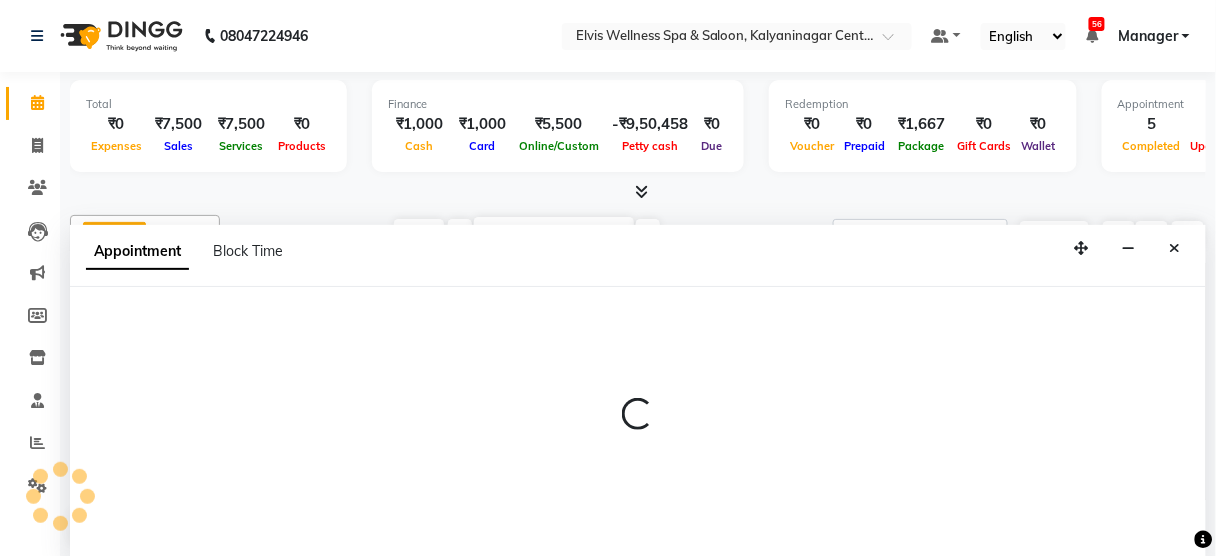 scroll, scrollTop: 0, scrollLeft: 0, axis: both 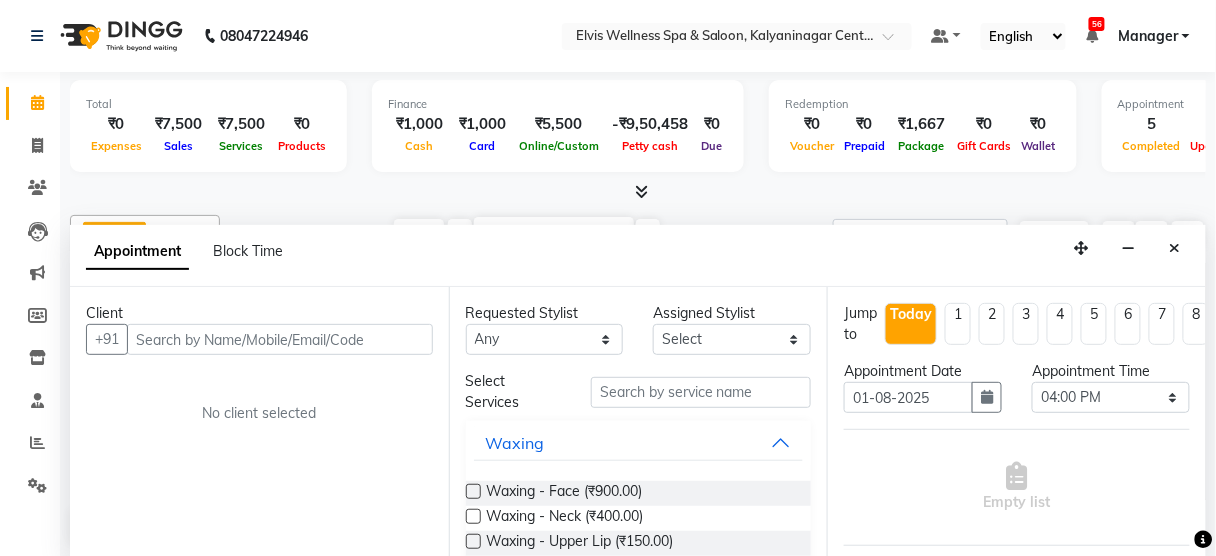 click on "Appointment Block Time" at bounding box center (638, 256) 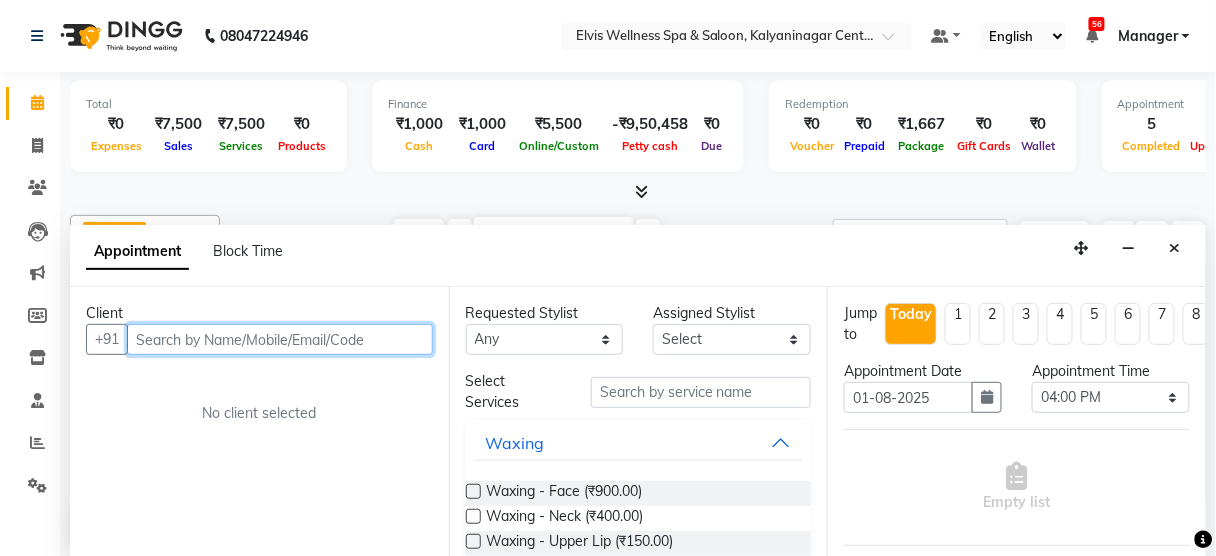 click at bounding box center (280, 339) 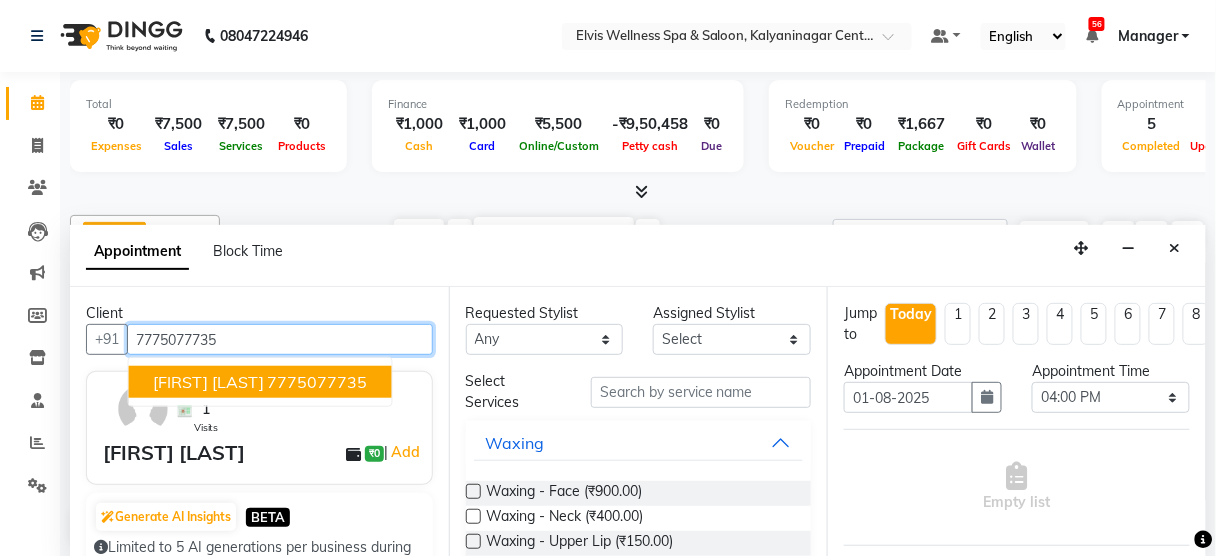 click on "[FIRST] [LAST]" at bounding box center (208, 382) 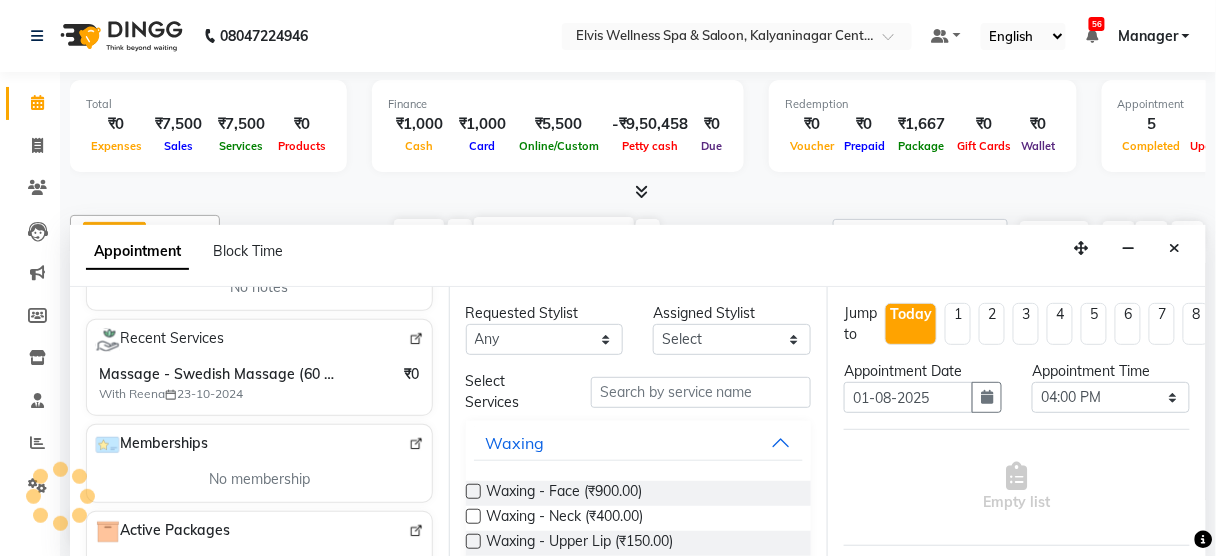 scroll, scrollTop: 353, scrollLeft: 0, axis: vertical 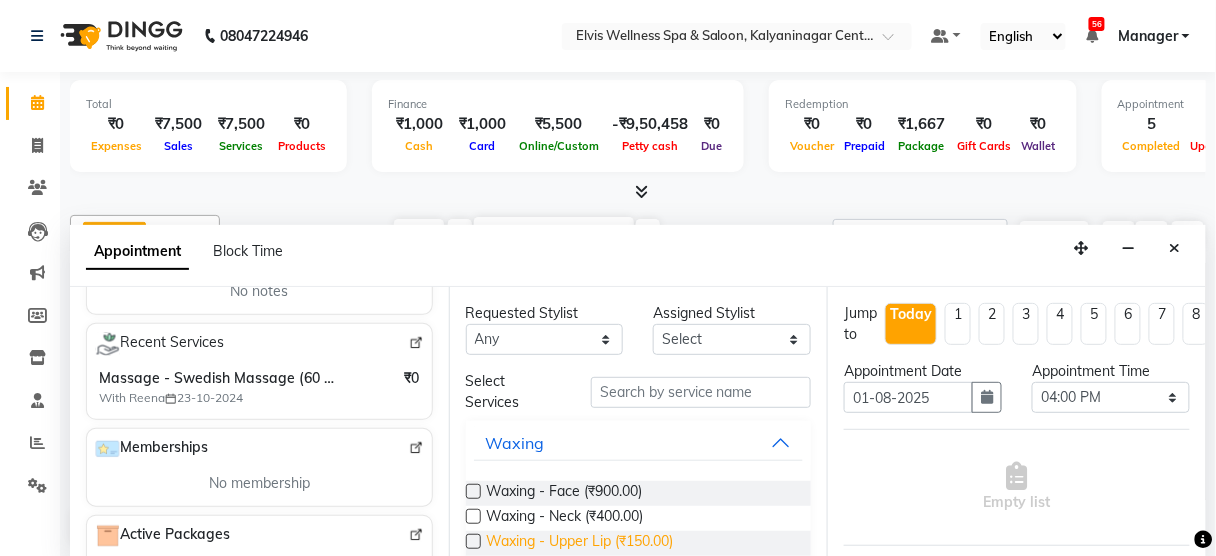 type on "7775077735" 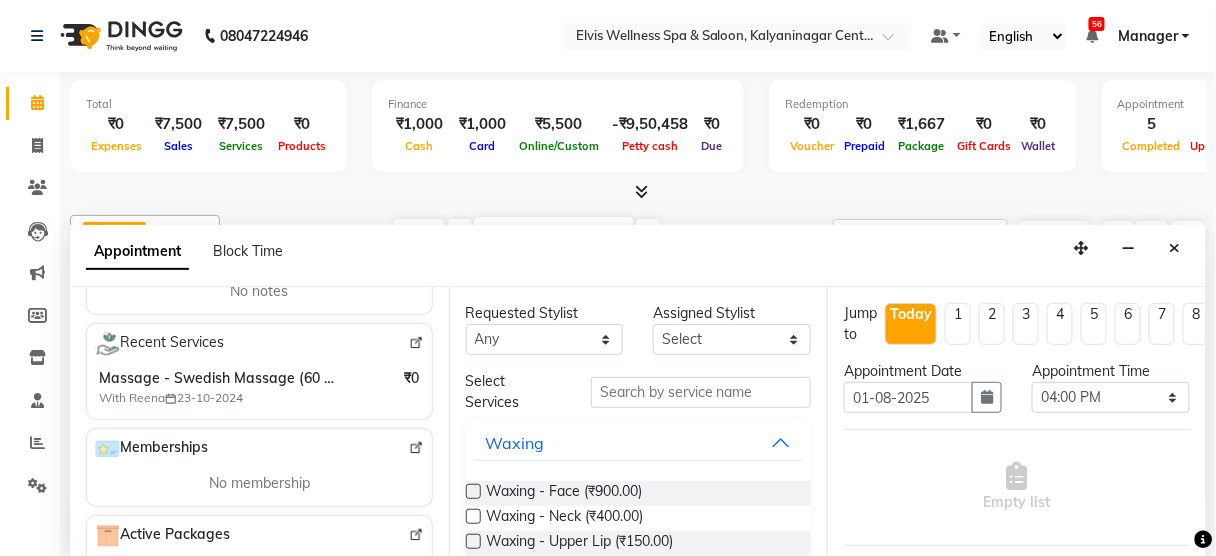 click at bounding box center (638, 192) 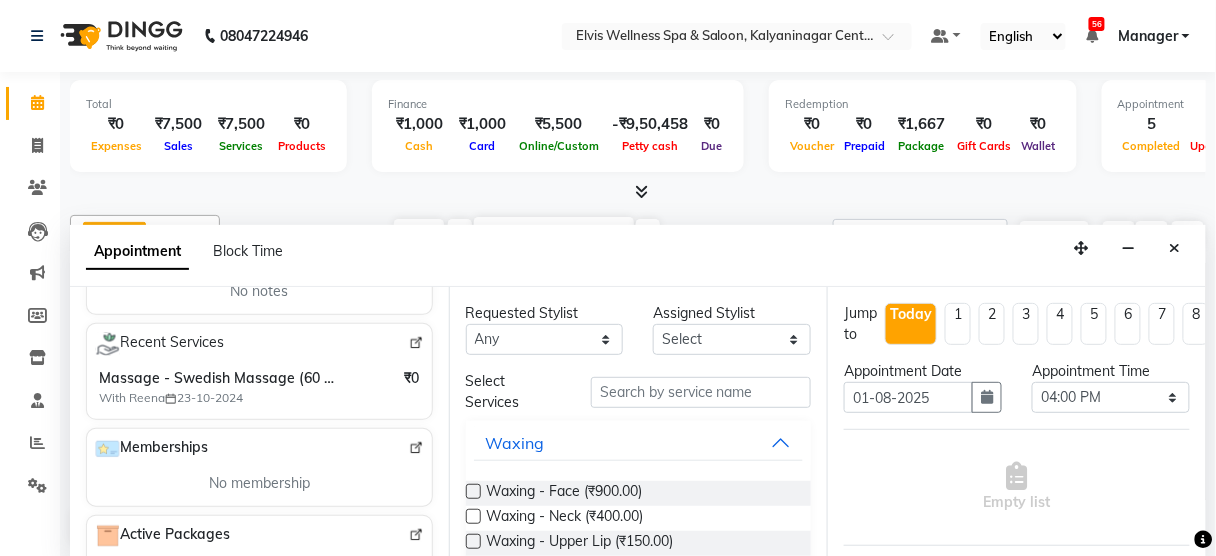 scroll, scrollTop: 0, scrollLeft: 0, axis: both 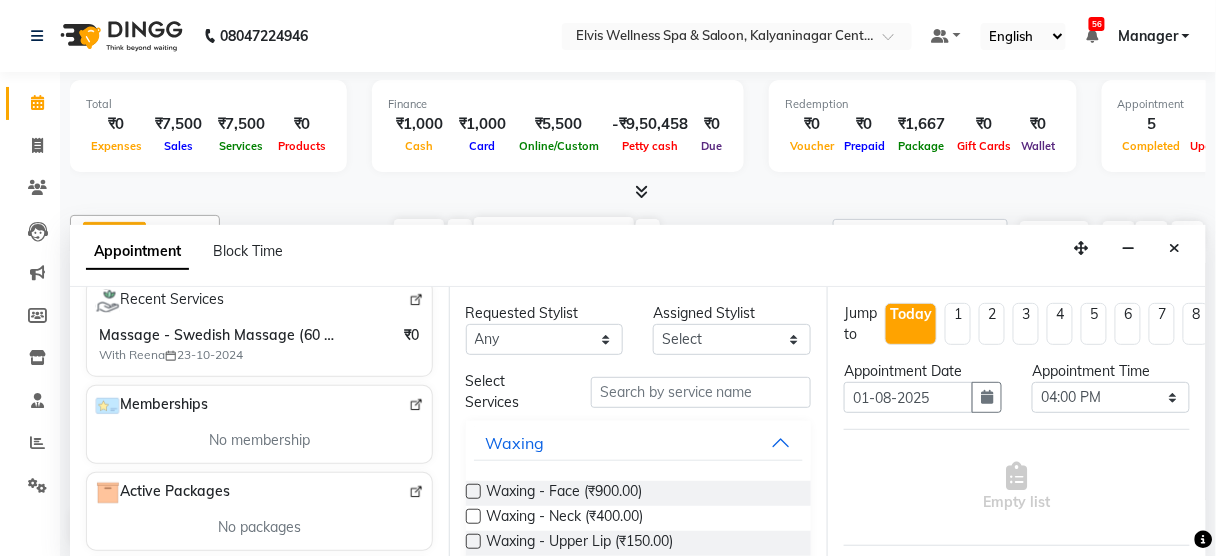 click at bounding box center (416, 300) 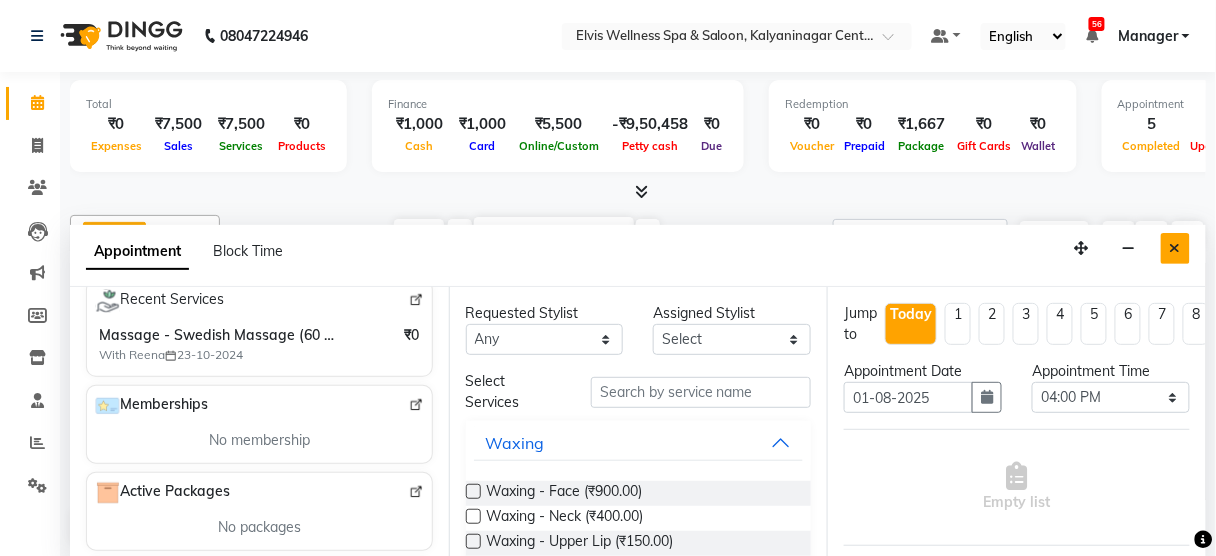 click at bounding box center [1175, 248] 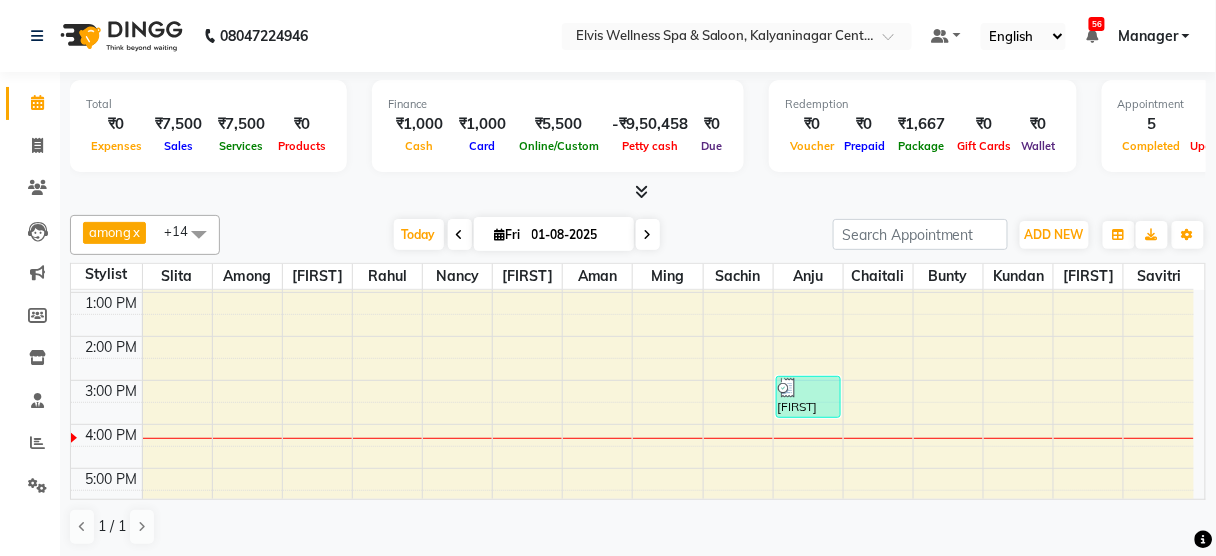 scroll, scrollTop: 133, scrollLeft: 0, axis: vertical 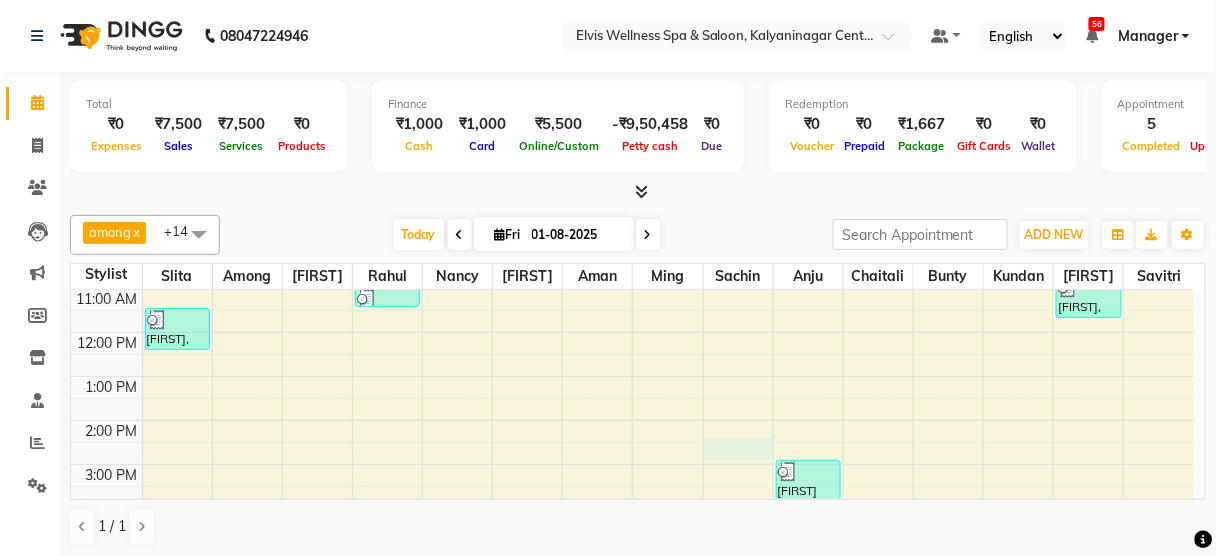click on "8:00 AM 9:00 AM 10:00 AM 11:00 AM 12:00 PM 1:00 PM 2:00 PM 3:00 PM 4:00 PM 5:00 PM 6:00 PM 7:00 PM 8:00 PM 9:00 PM [FIRST], TK03, 11:30 AM-12:30 PM, Massage - Swedish Massage (60 Min) Mrs. [LAST], TK01, 10:30 AM-11:00 AM, Hair wash & Blow Dry Mrs. [LAST], TK01, 11:00 AM-11:30 AM, Hair wash & Blow Dry [FIRST] [LAST], TK04, 03:00 PM-04:00 PM, Massage - Deeptisue Massage (60 Min) [FIRST], TK02, 10:45 AM-11:45 AM, Massage - Foot Massage (60 Min)" at bounding box center (632, 464) 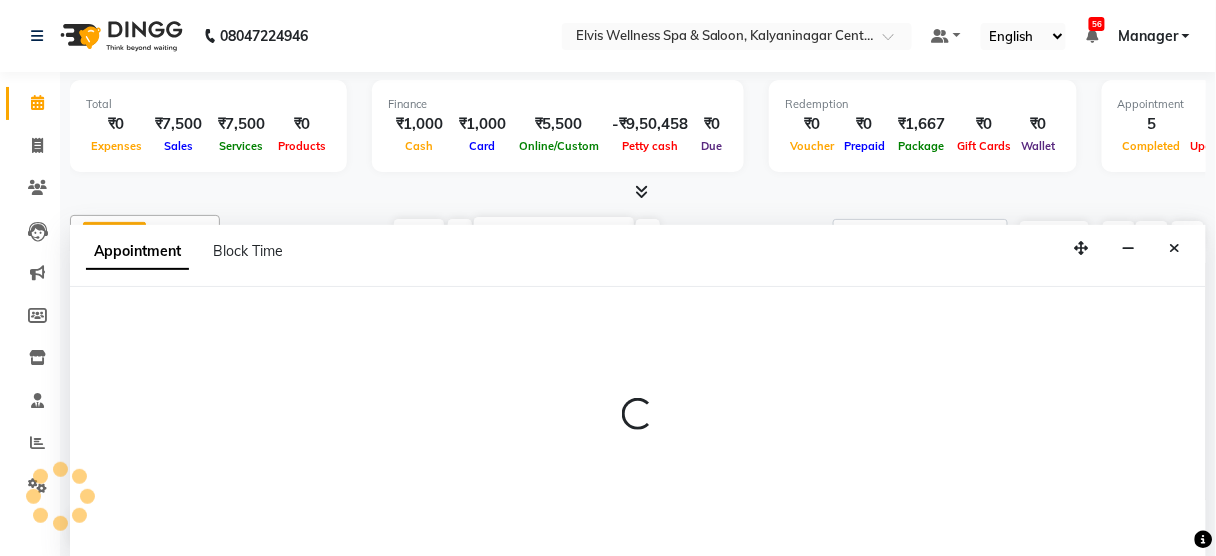 select on "48152" 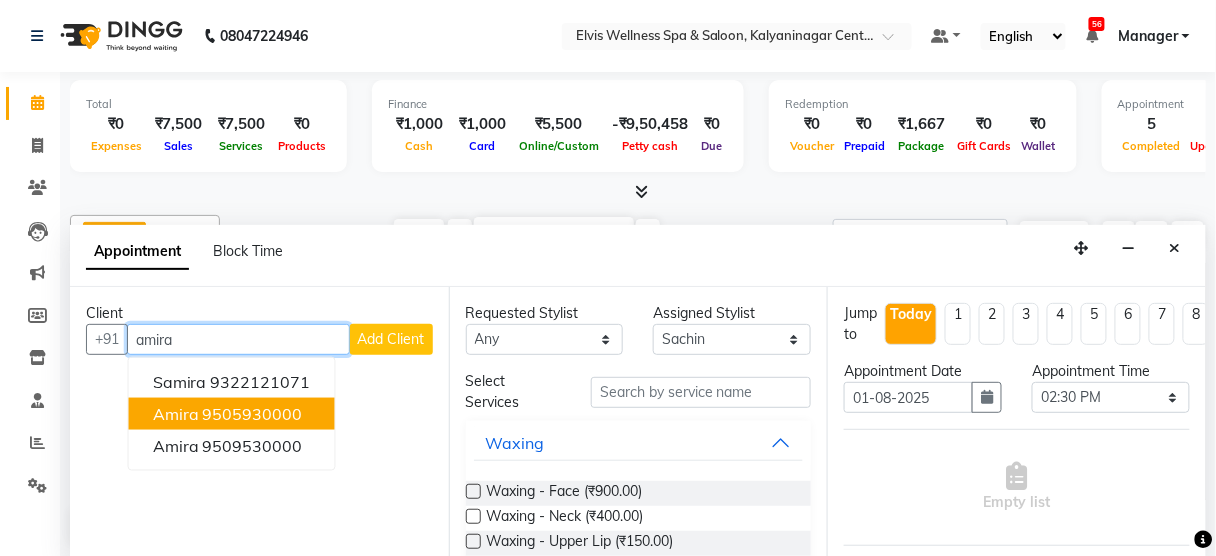 click on "[FIRST] [PHONE]" at bounding box center (232, 414) 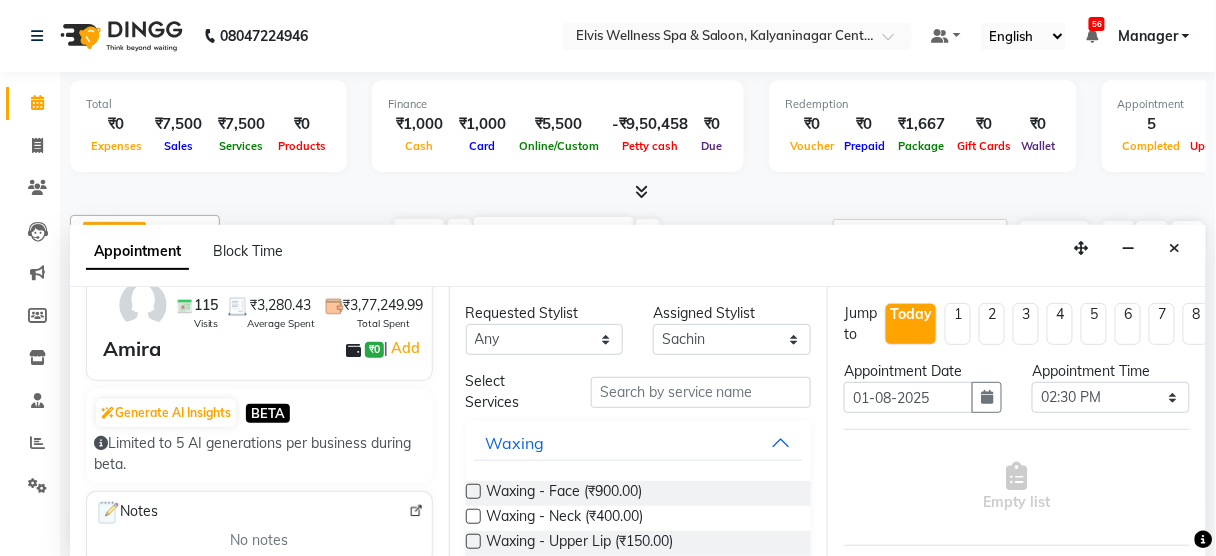 scroll, scrollTop: 105, scrollLeft: 0, axis: vertical 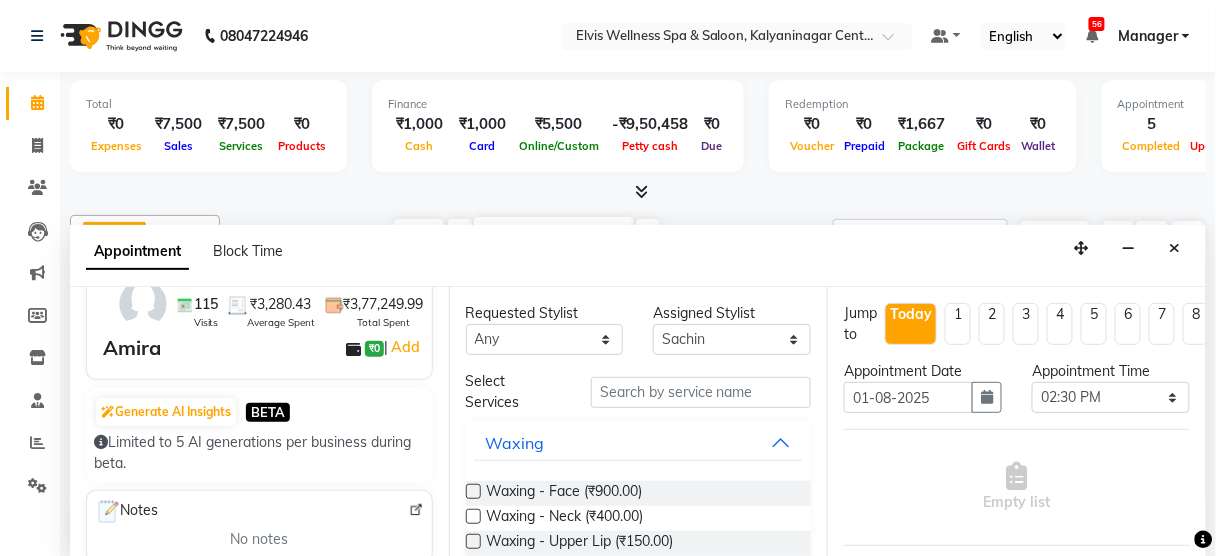 type on "9505930000" 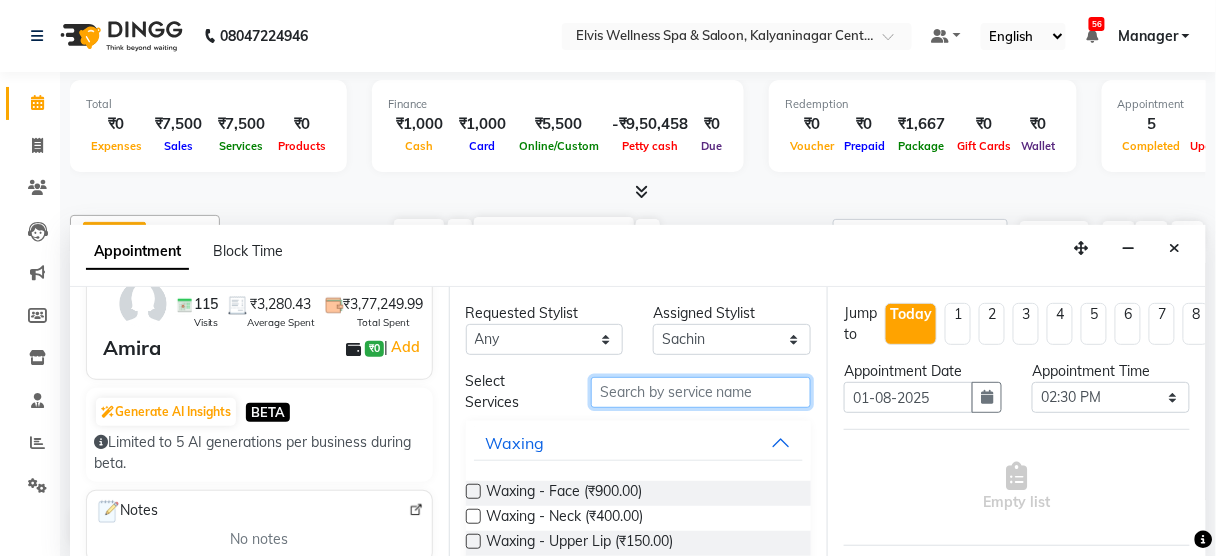 click at bounding box center [701, 392] 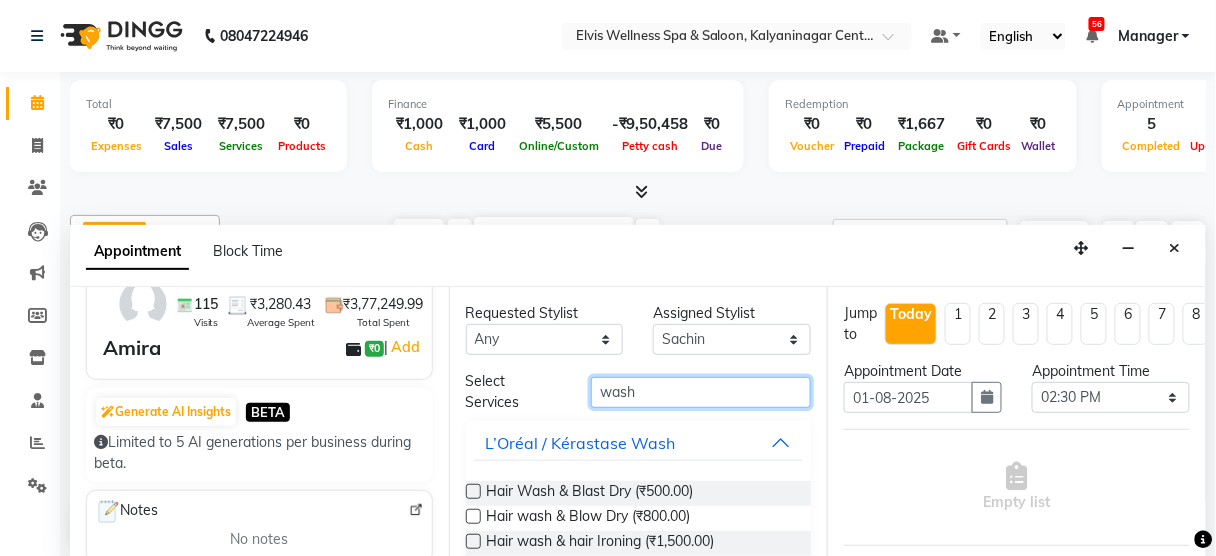 type on "wash" 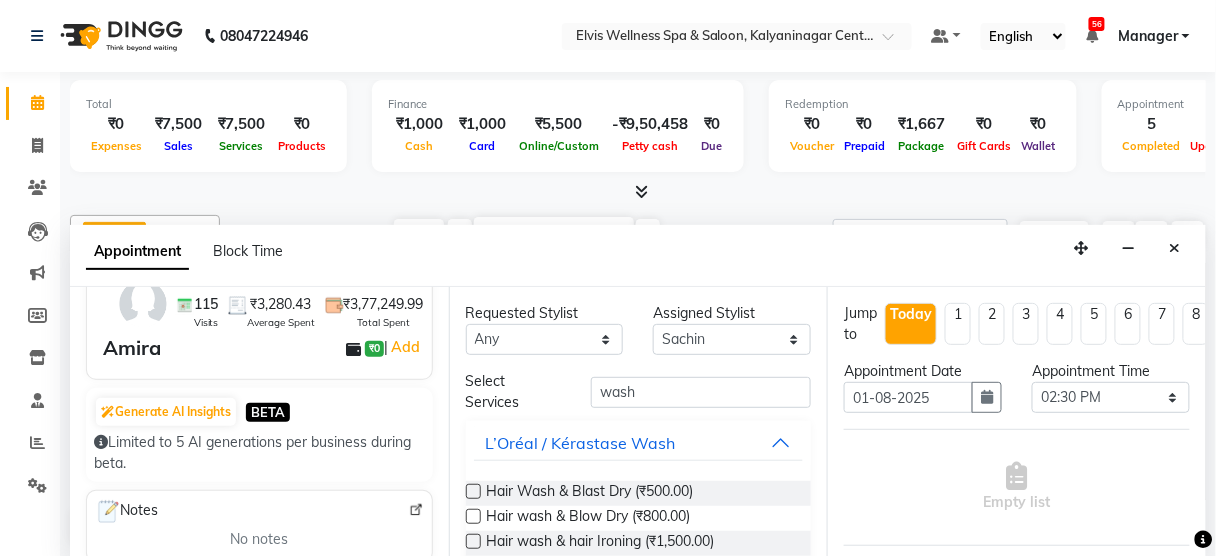 click at bounding box center (473, 516) 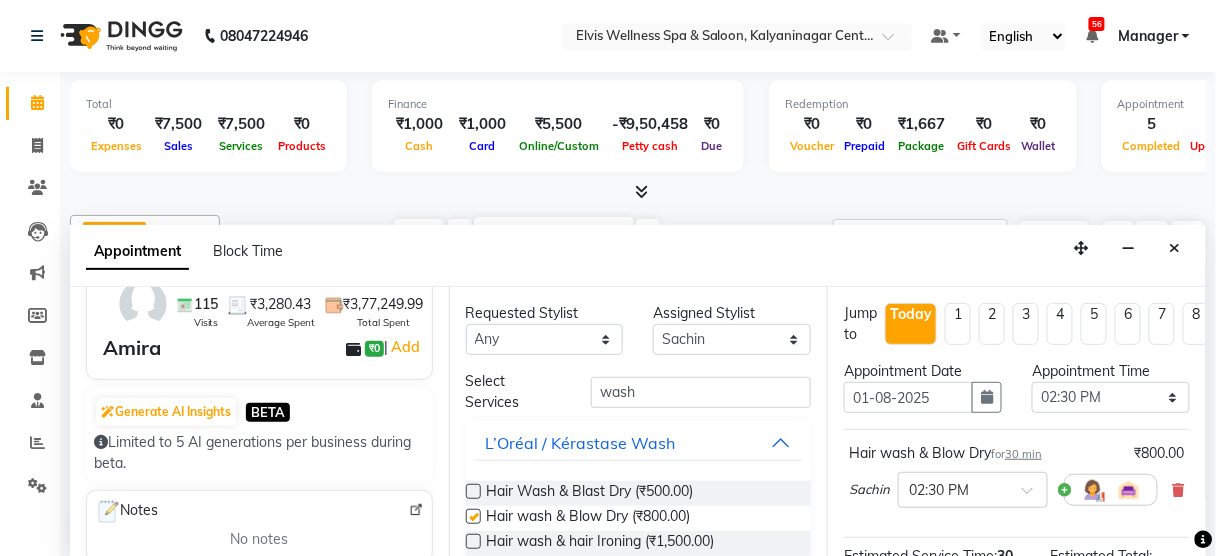checkbox on "false" 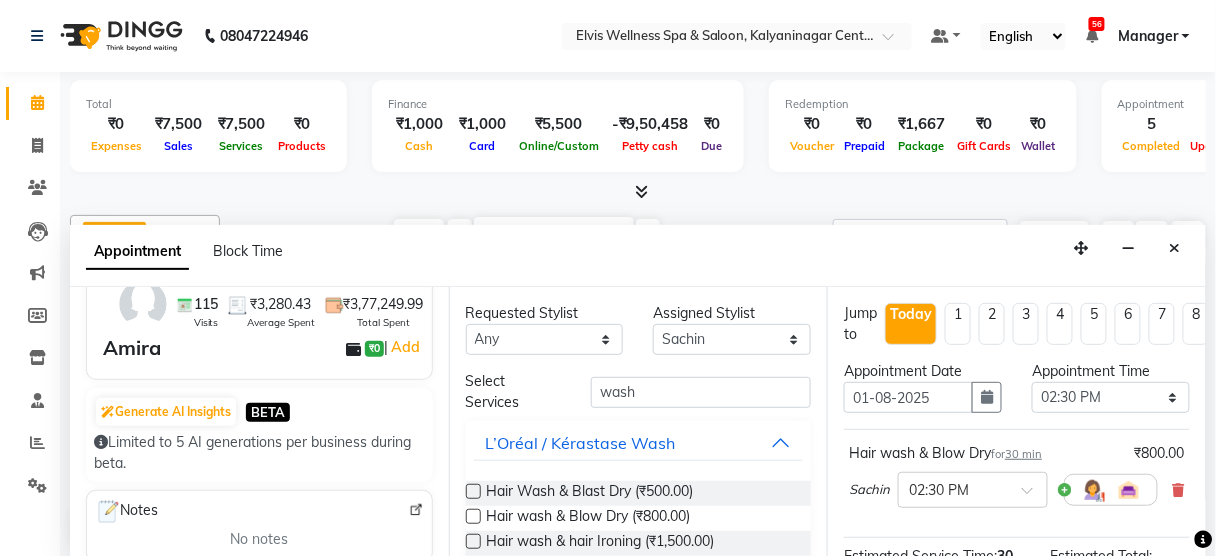 scroll, scrollTop: 303, scrollLeft: 0, axis: vertical 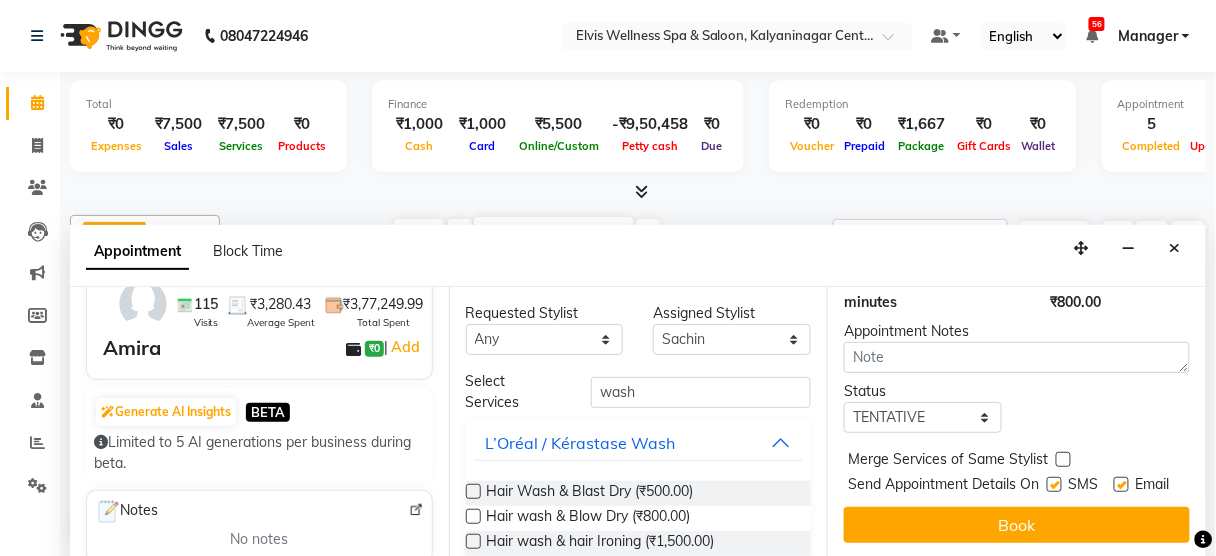 click at bounding box center (1054, 484) 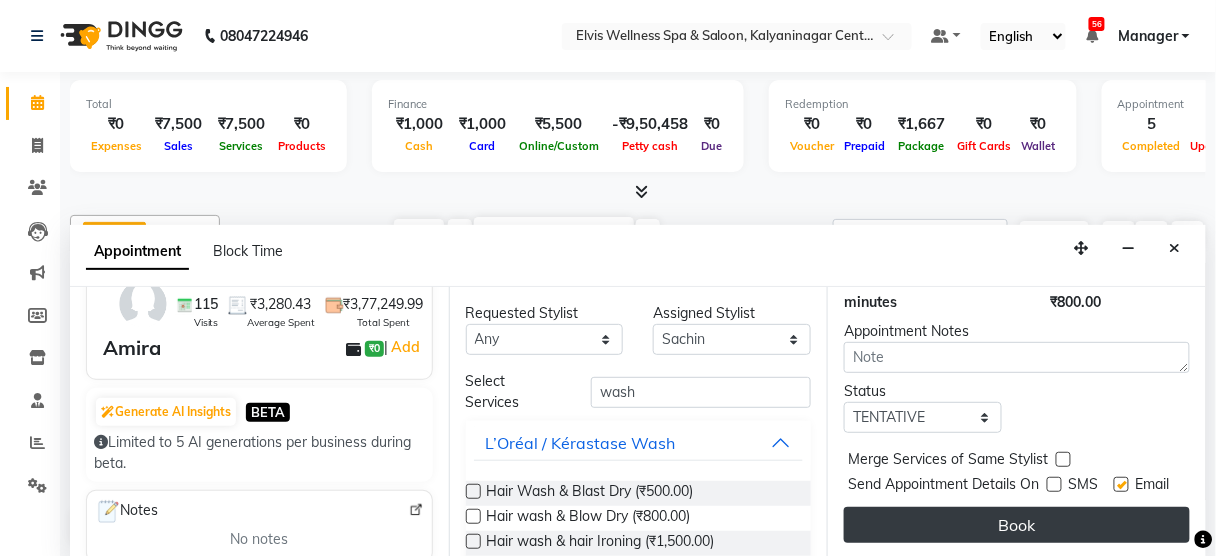 click on "Book" at bounding box center (1017, 525) 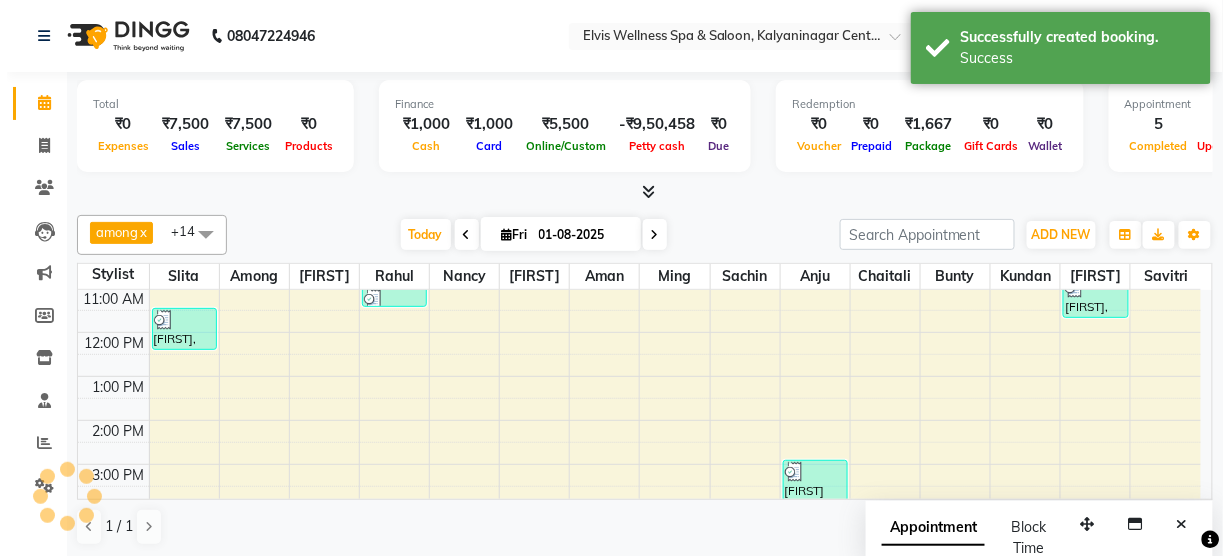 scroll, scrollTop: 0, scrollLeft: 0, axis: both 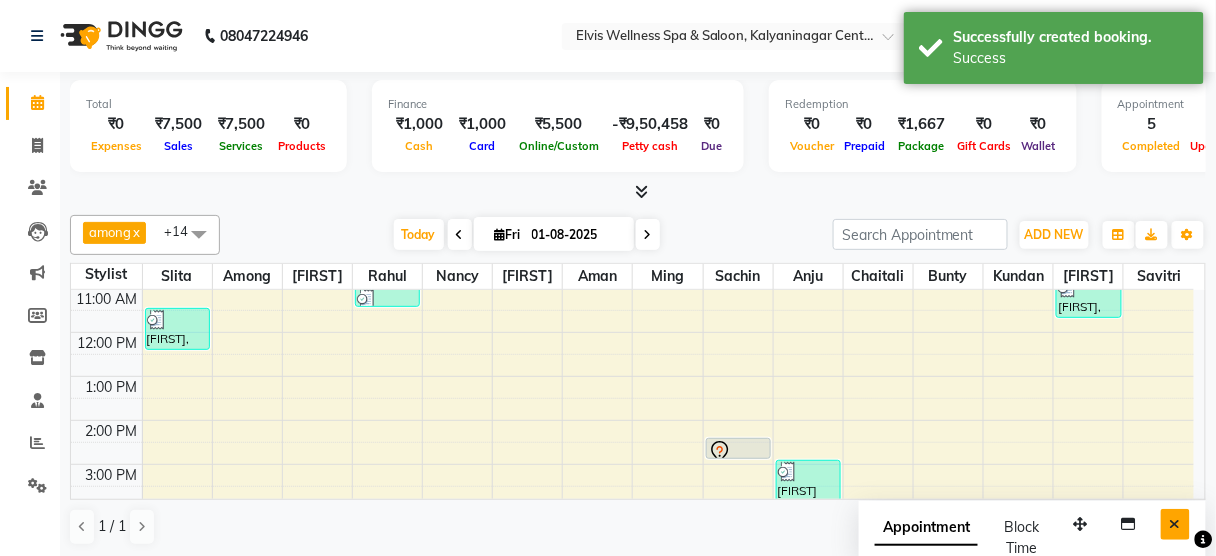 click at bounding box center [1175, 524] 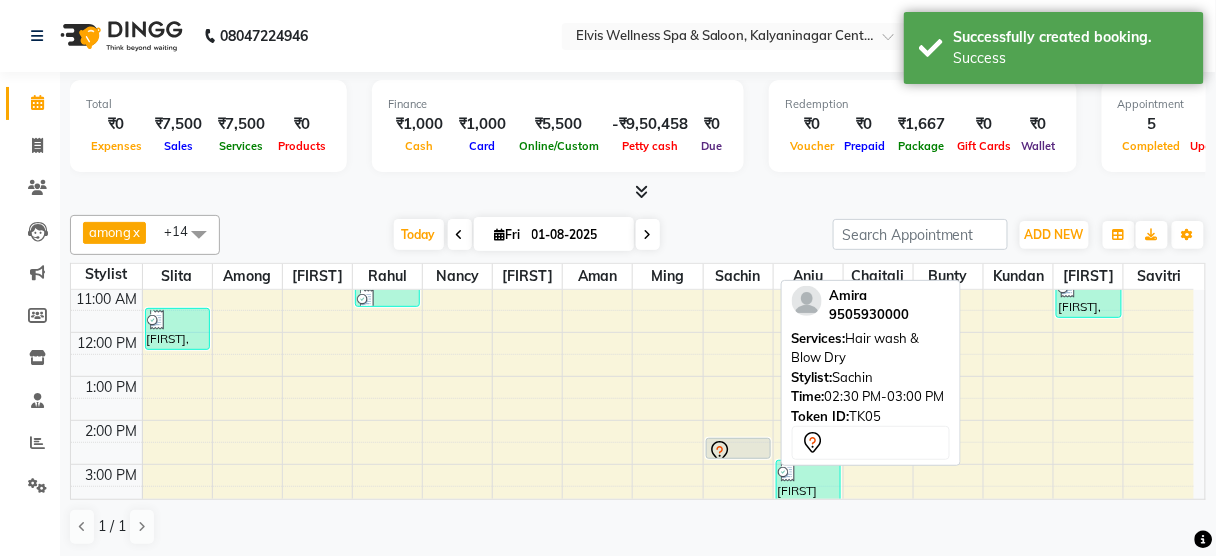 click at bounding box center (738, 452) 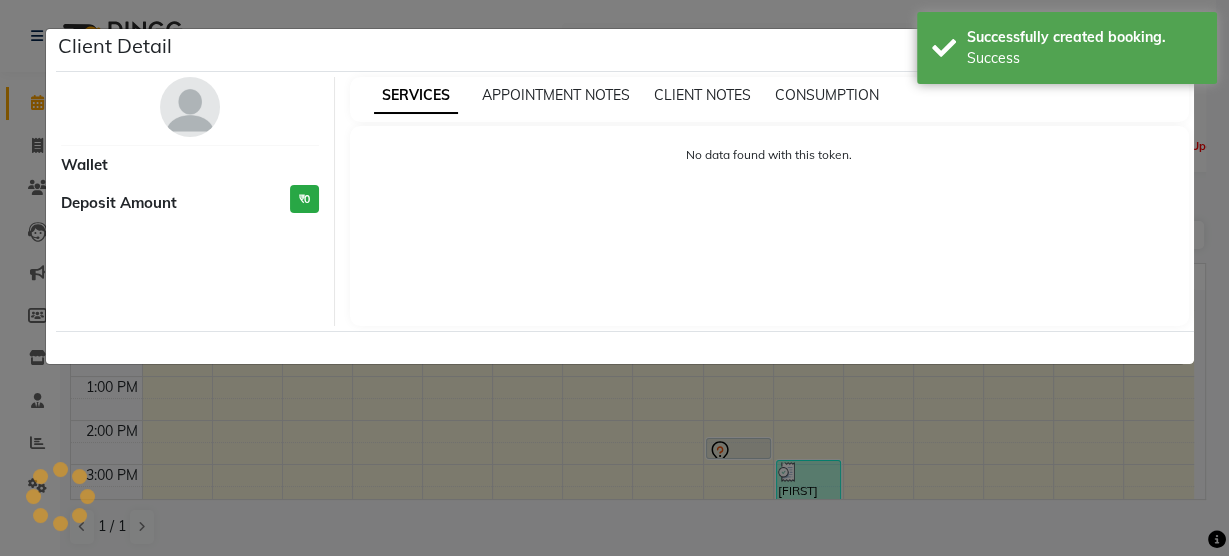 select on "7" 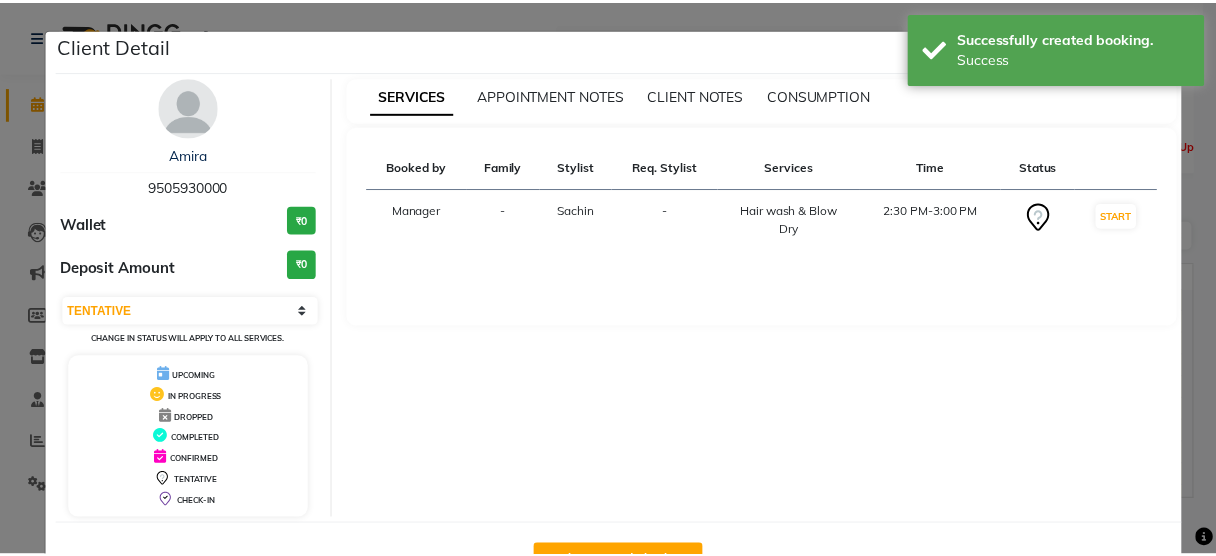 scroll, scrollTop: 65, scrollLeft: 0, axis: vertical 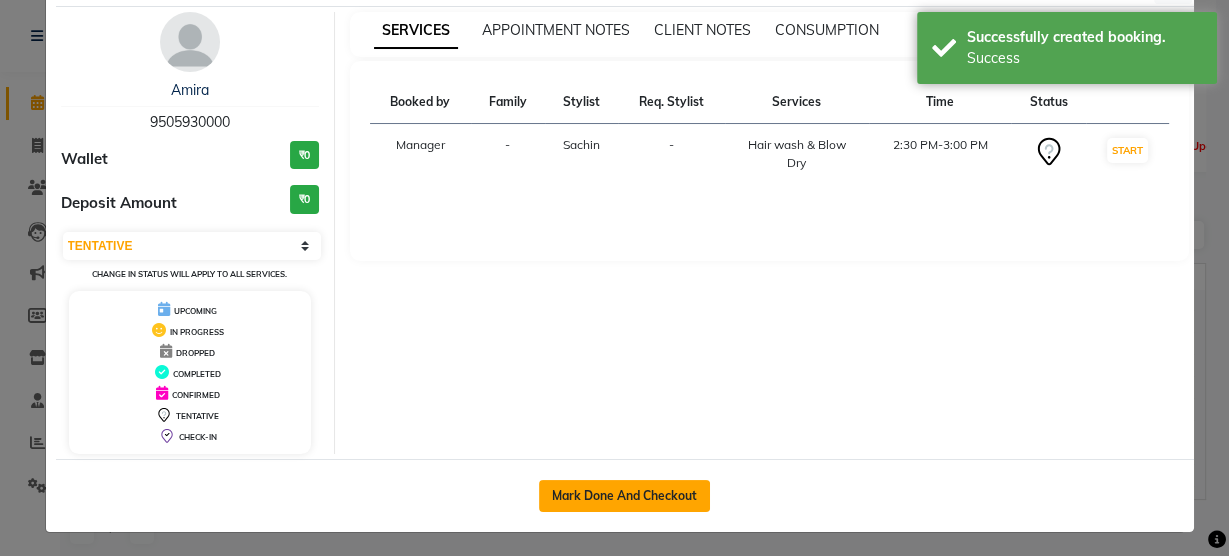 click on "Mark Done And Checkout" 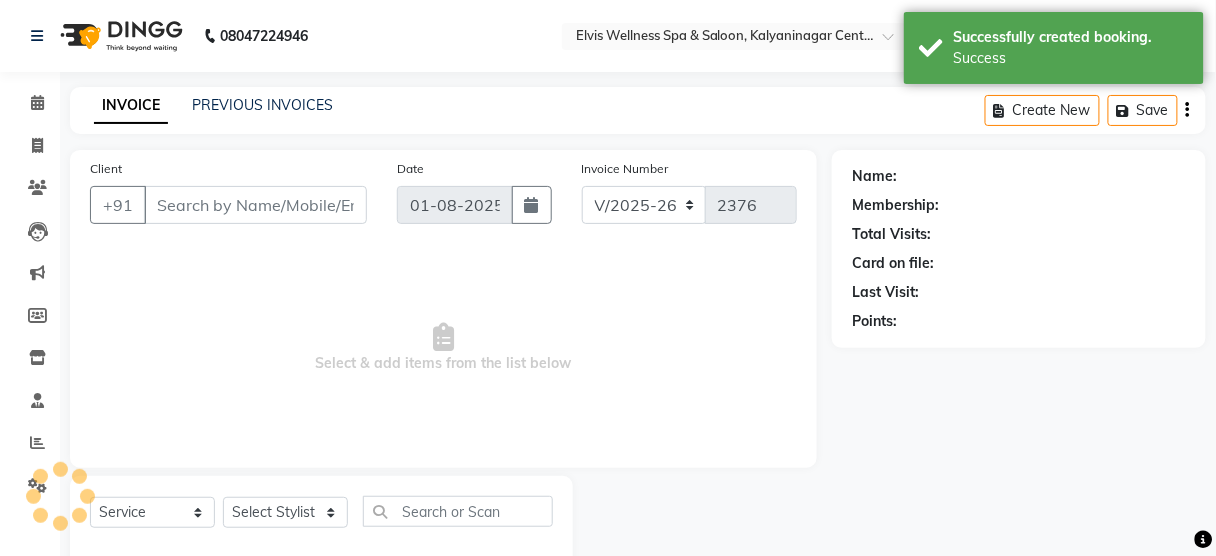 type on "9505930000" 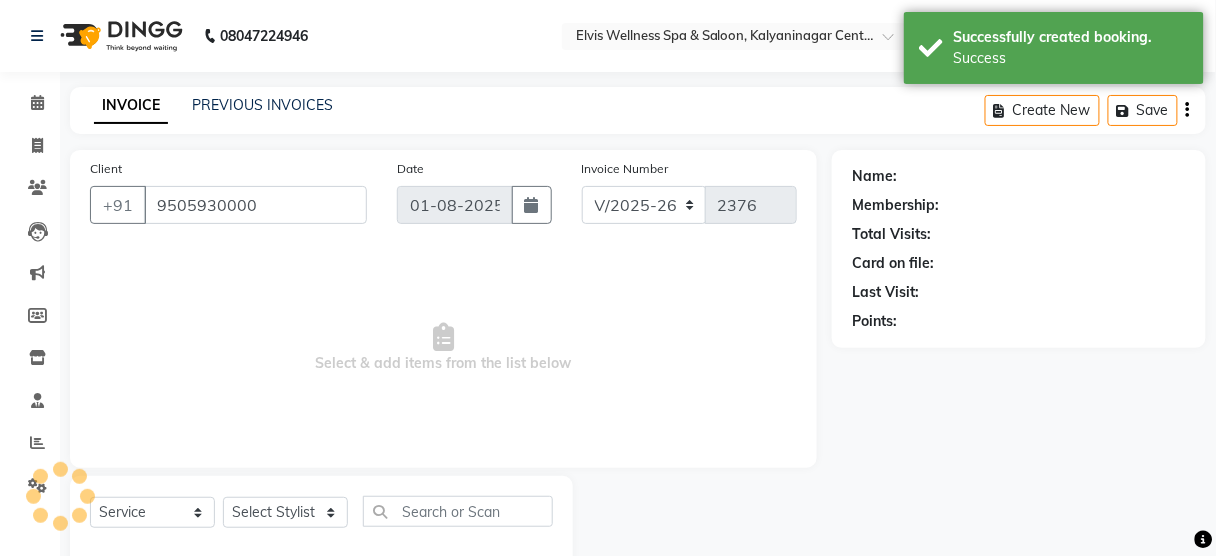 select on "48152" 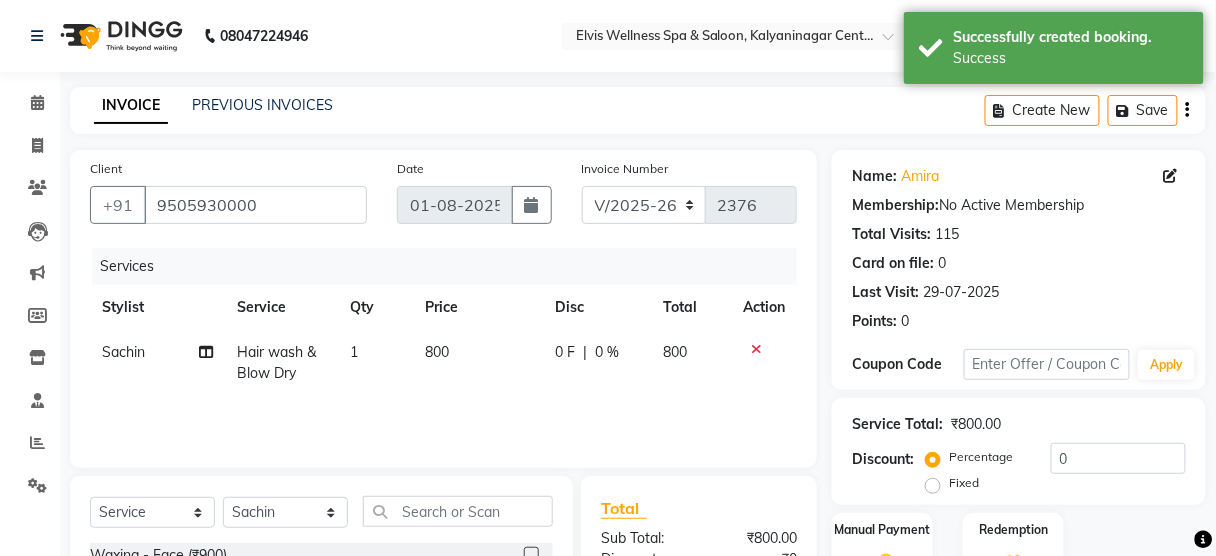 scroll, scrollTop: 243, scrollLeft: 0, axis: vertical 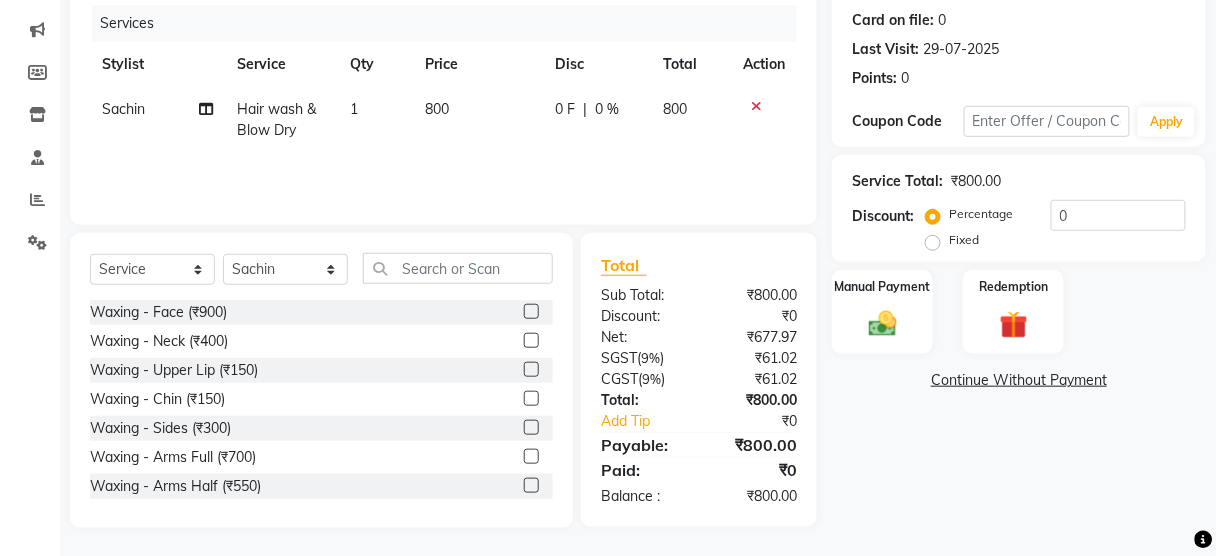 click on "800" 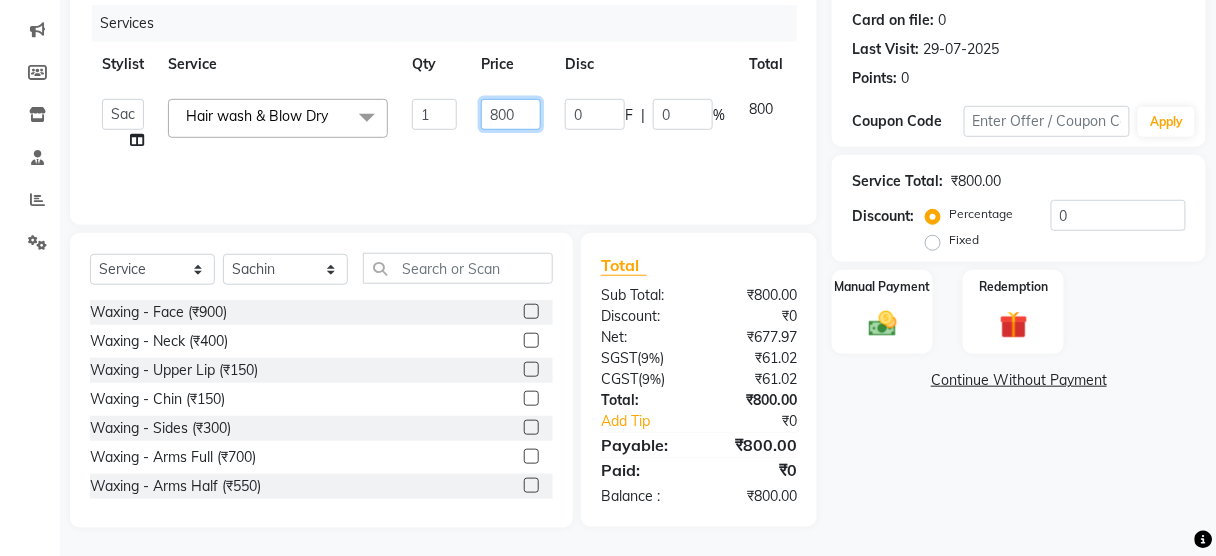click on "800" 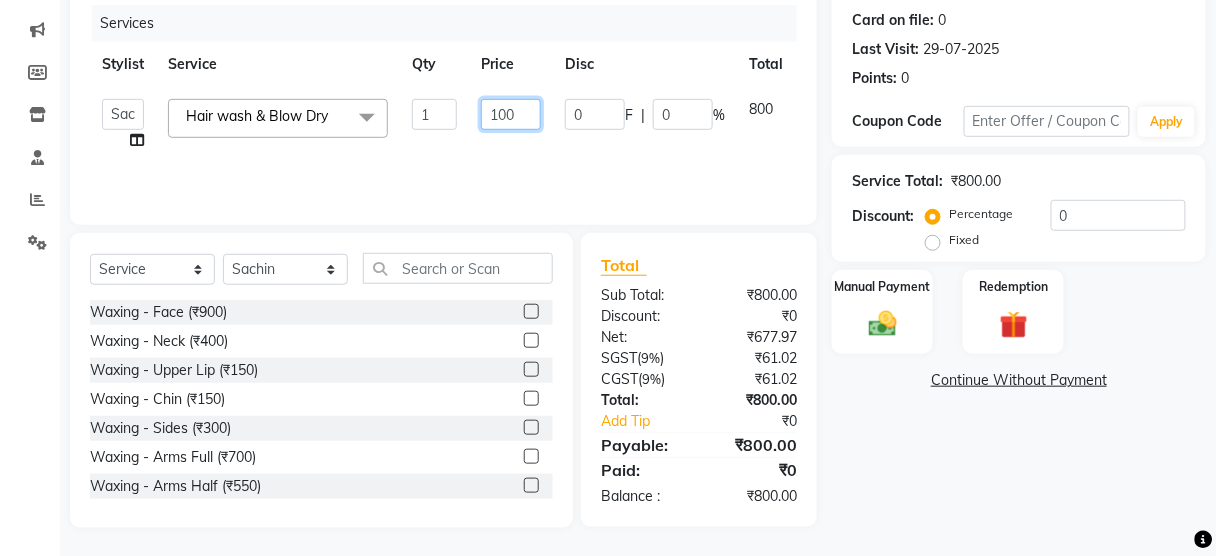 type on "1000" 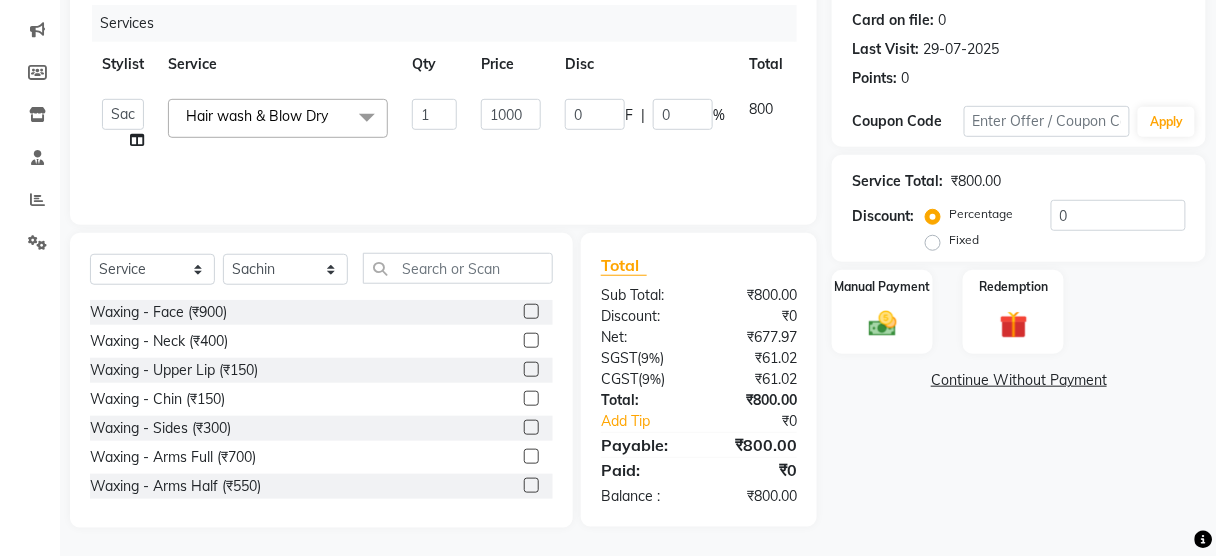 click on "Continue Without Payment" 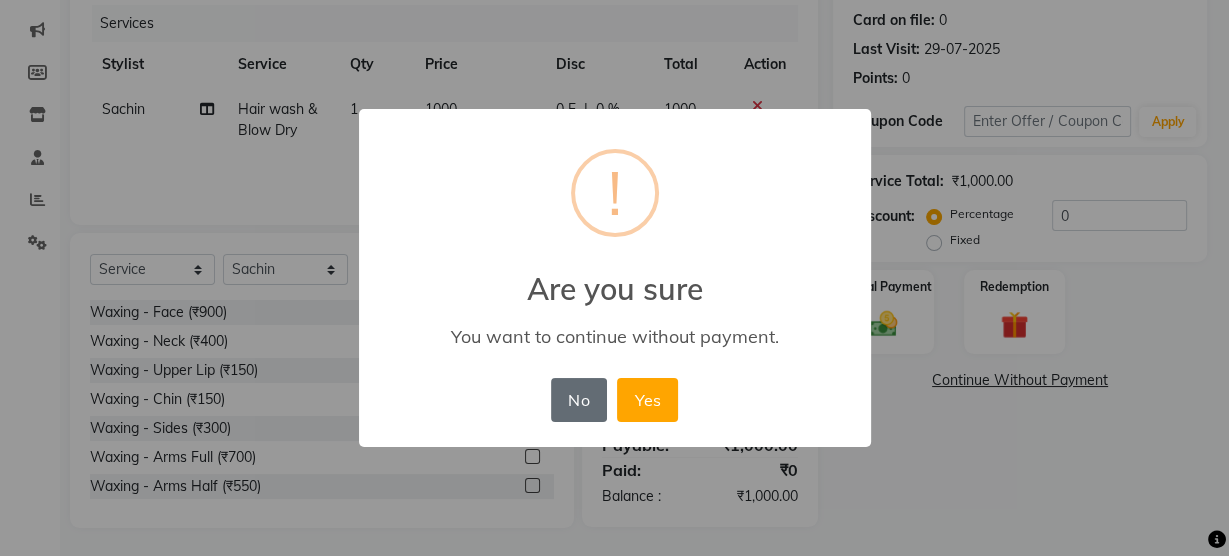 click on "No" at bounding box center (579, 400) 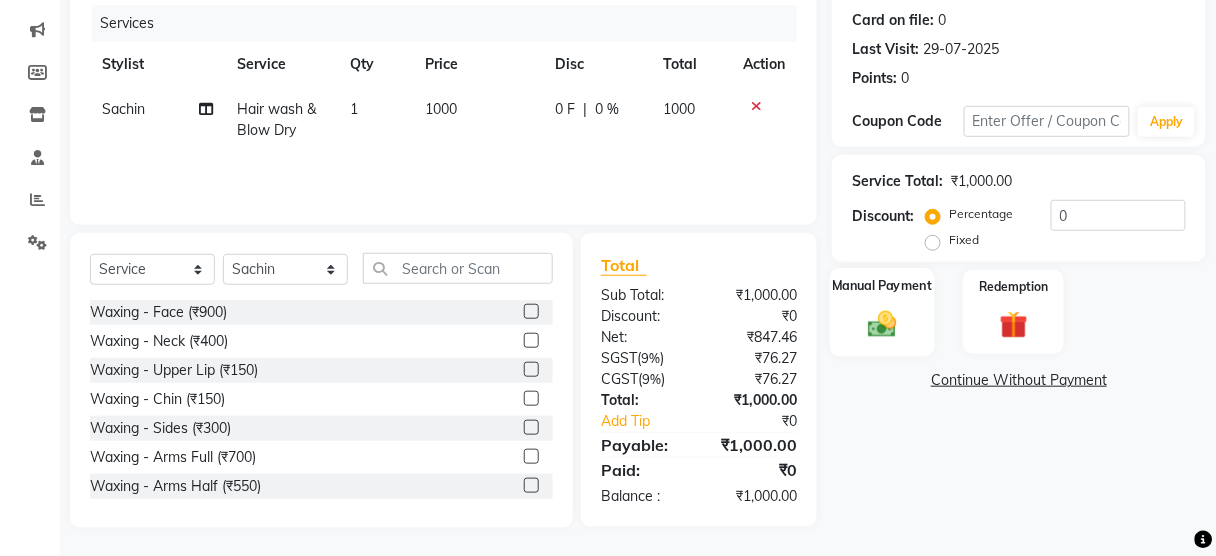 click on "Manual Payment" 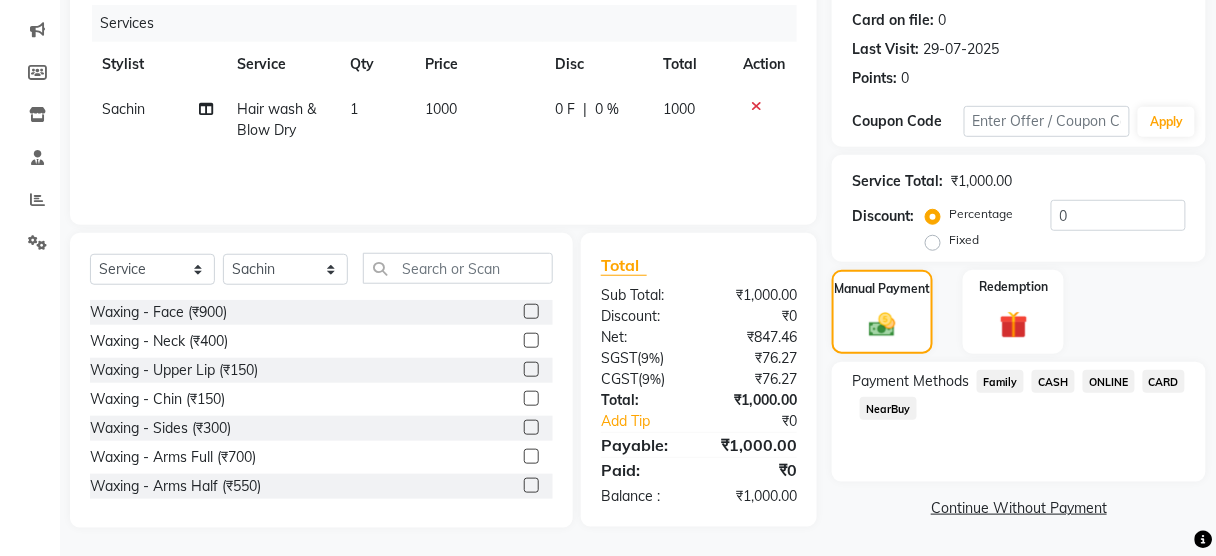 click on "CASH" 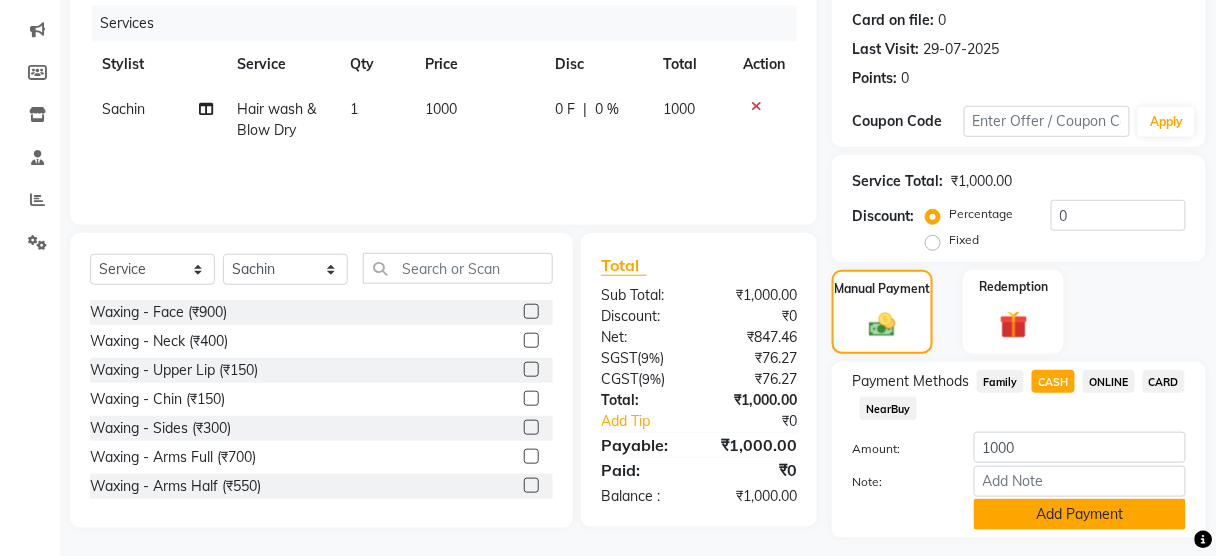 click on "Add Payment" 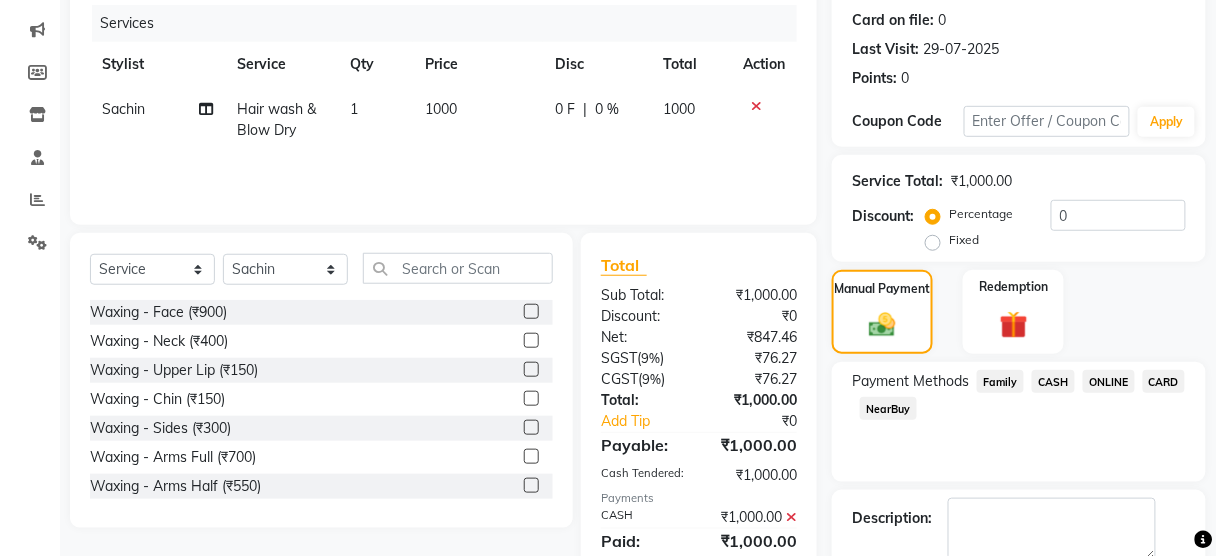 scroll, scrollTop: 351, scrollLeft: 0, axis: vertical 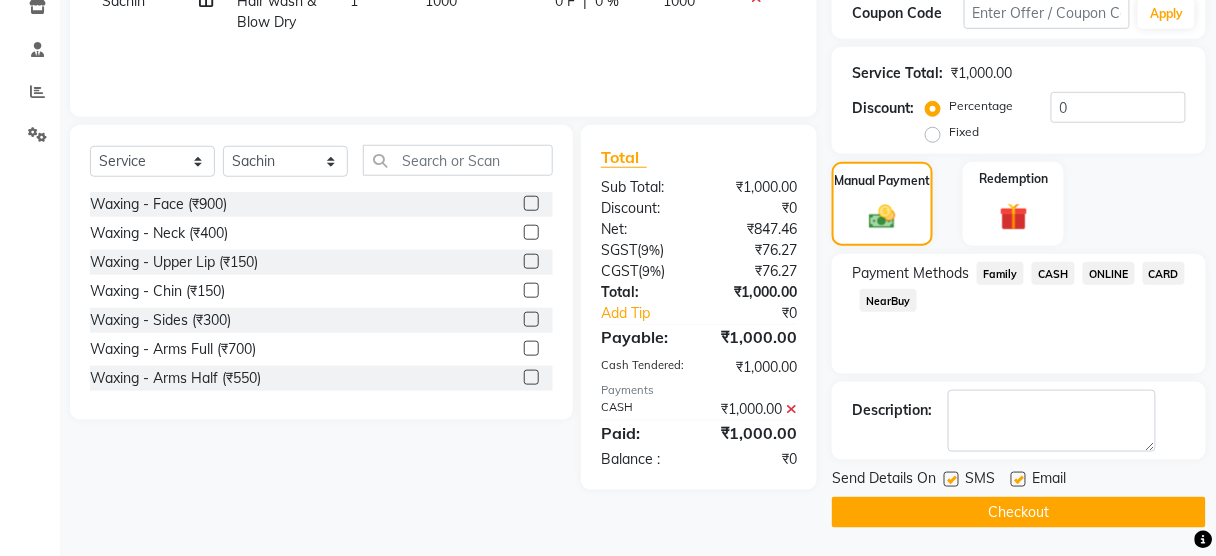 click 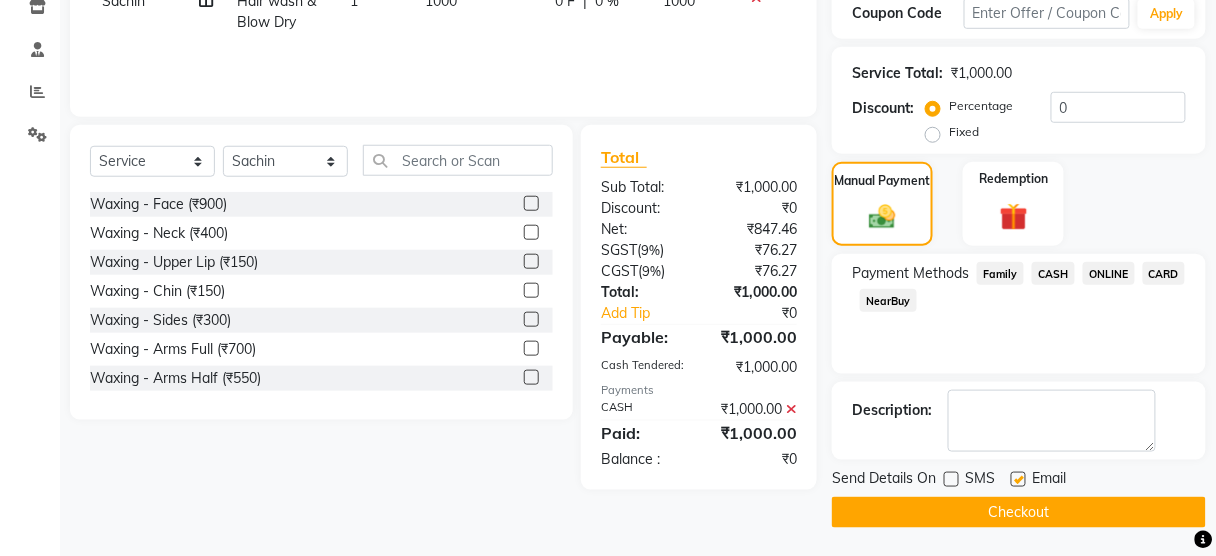 click on "Checkout" 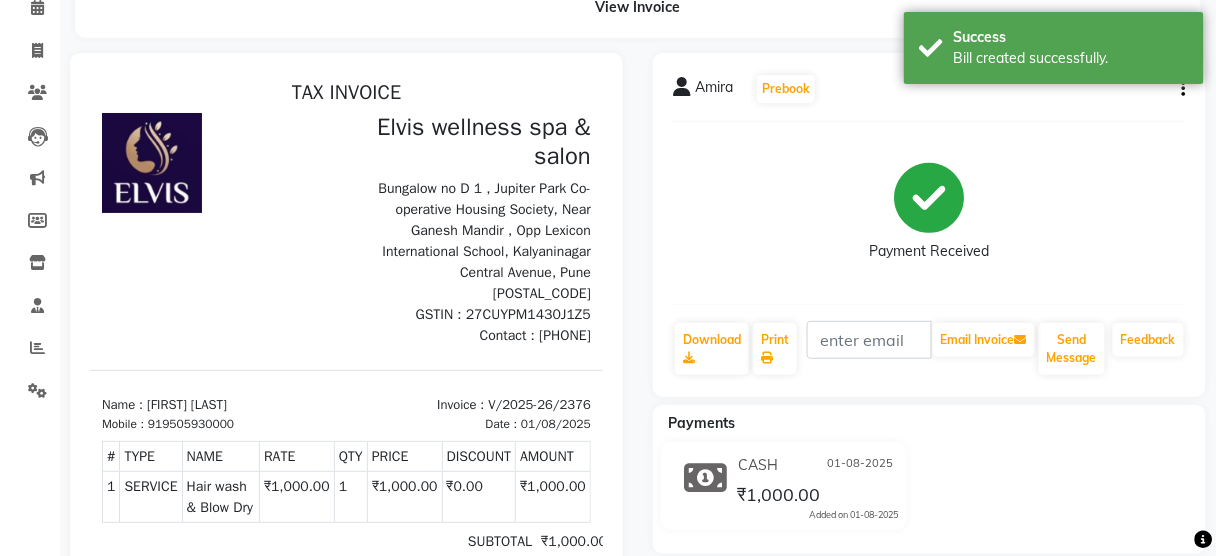 scroll, scrollTop: 0, scrollLeft: 0, axis: both 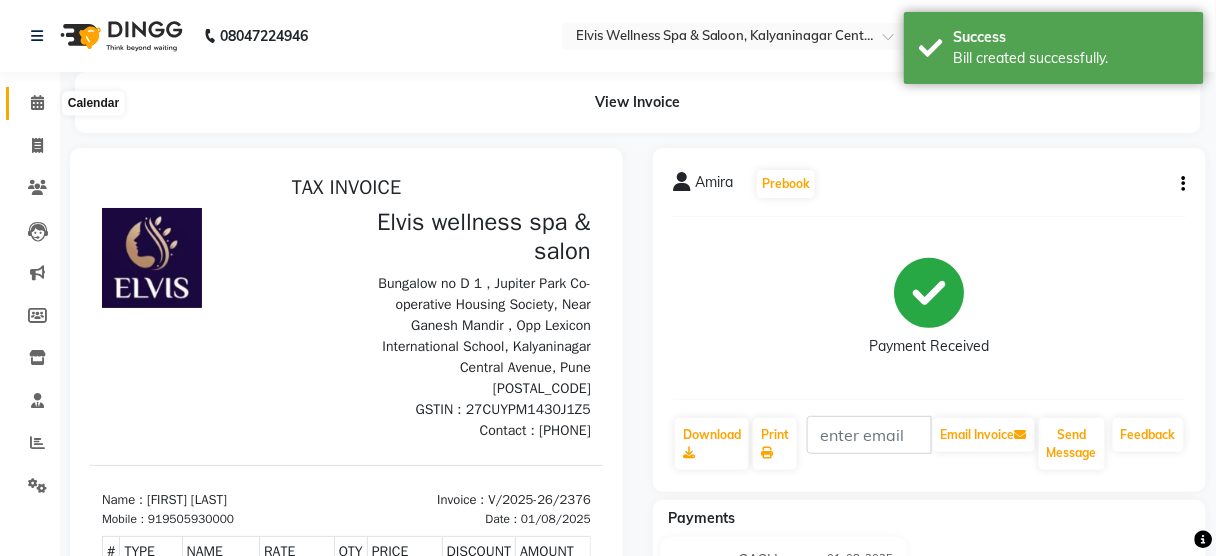 click 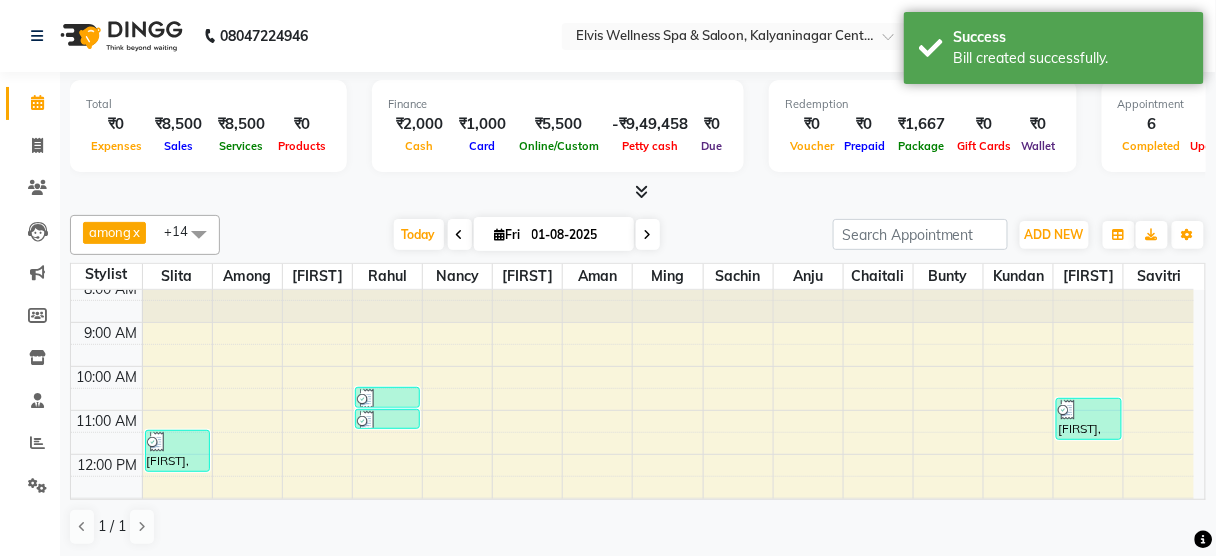 scroll, scrollTop: 0, scrollLeft: 0, axis: both 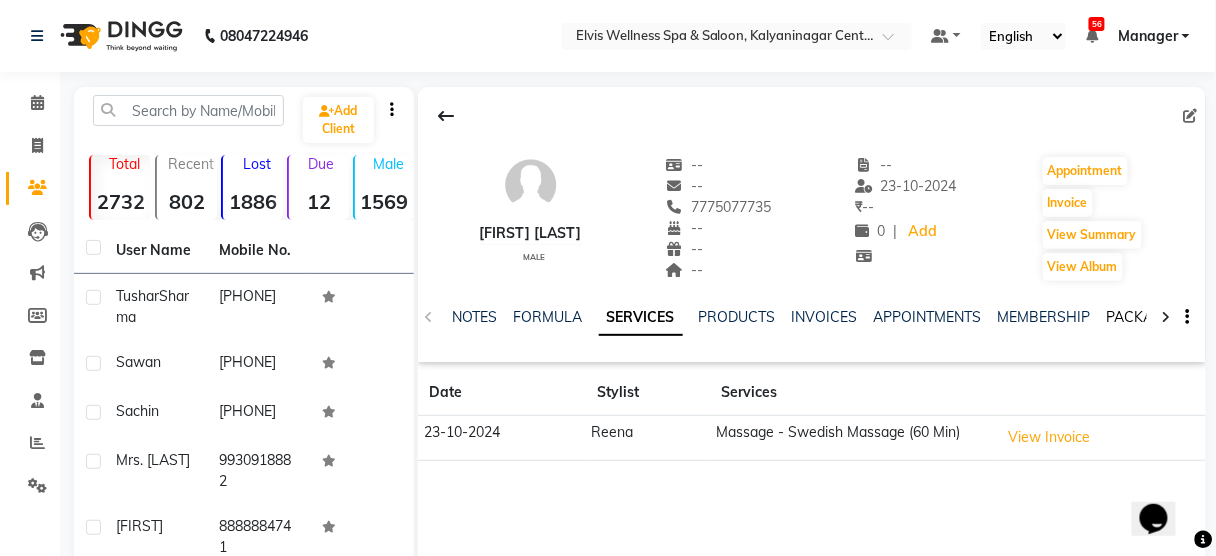 click on "PACKAGES" 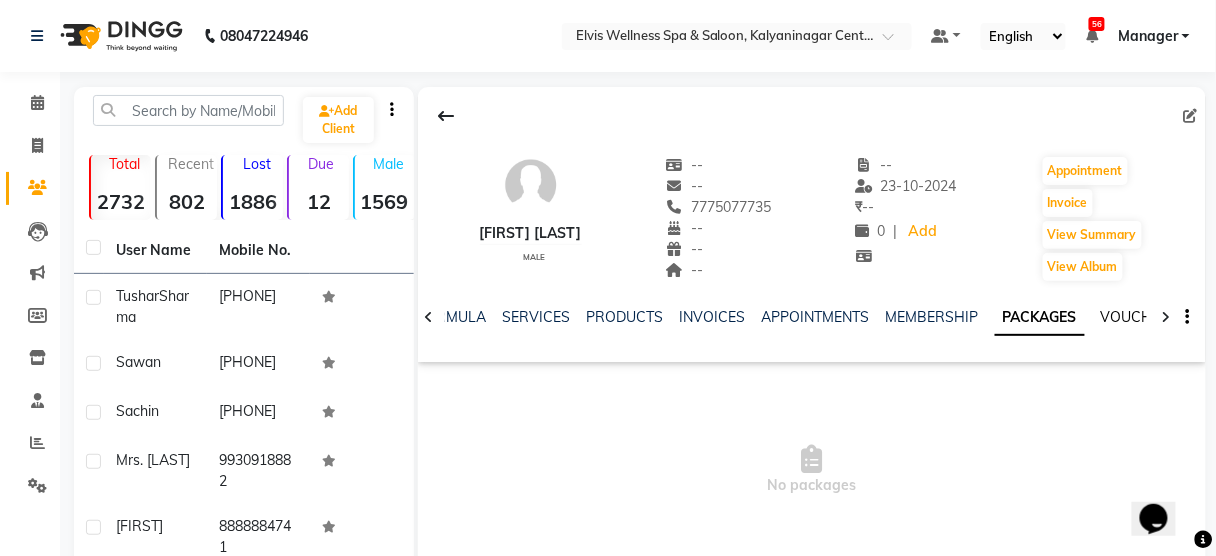 click on "VOUCHERS" 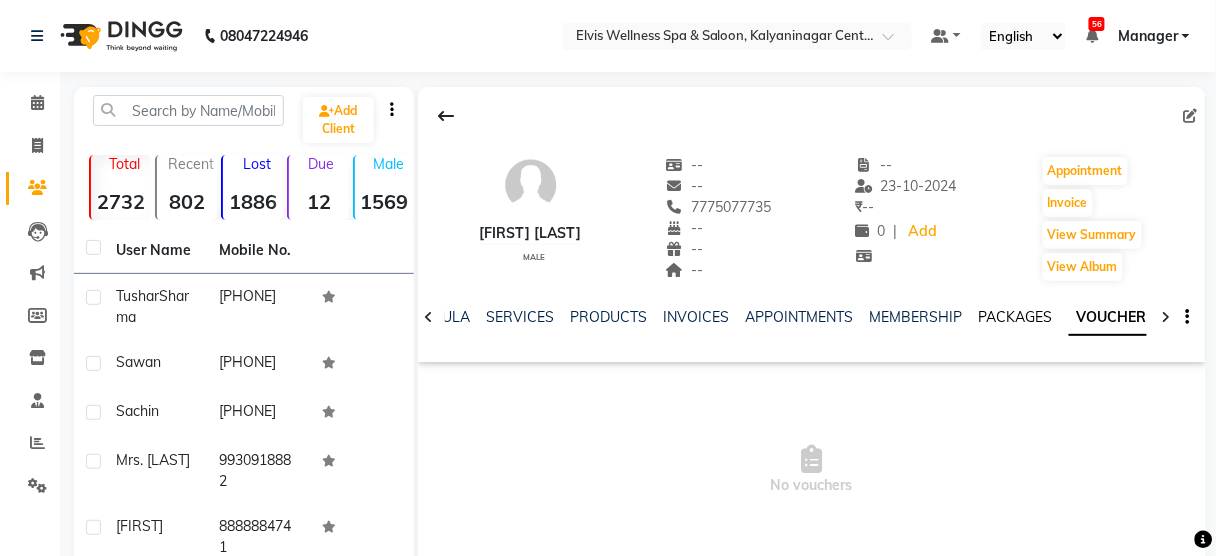 click on "PACKAGES" 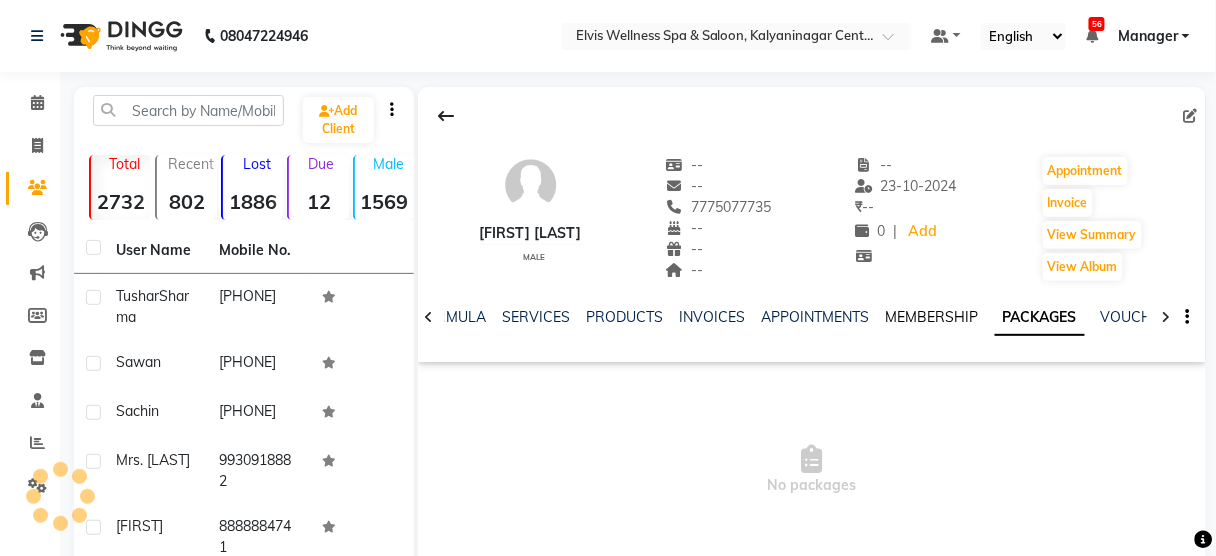 click on "MEMBERSHIP" 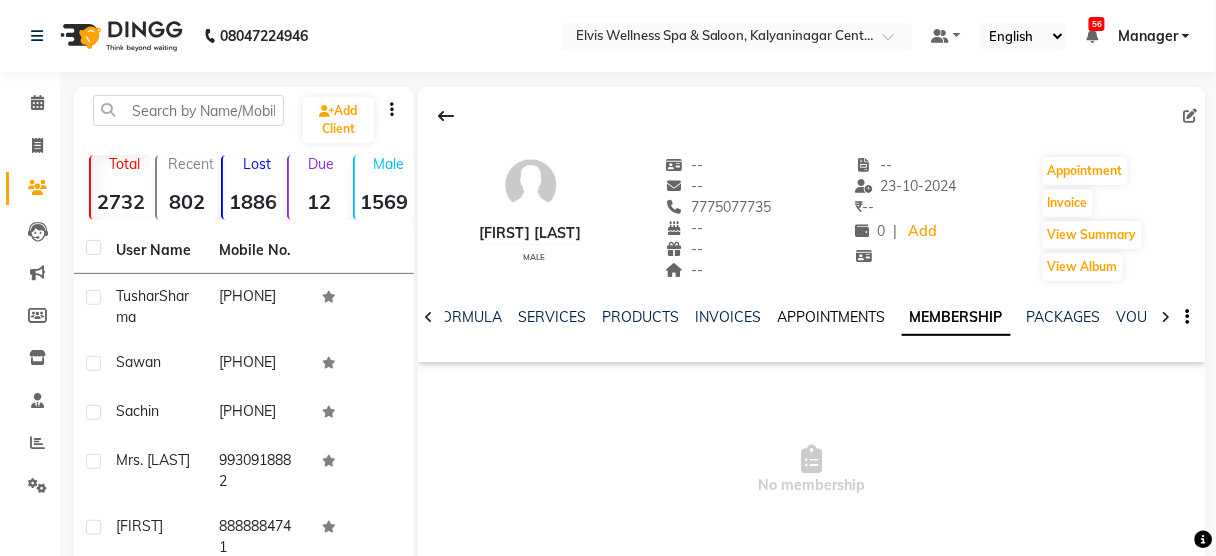 click on "APPOINTMENTS" 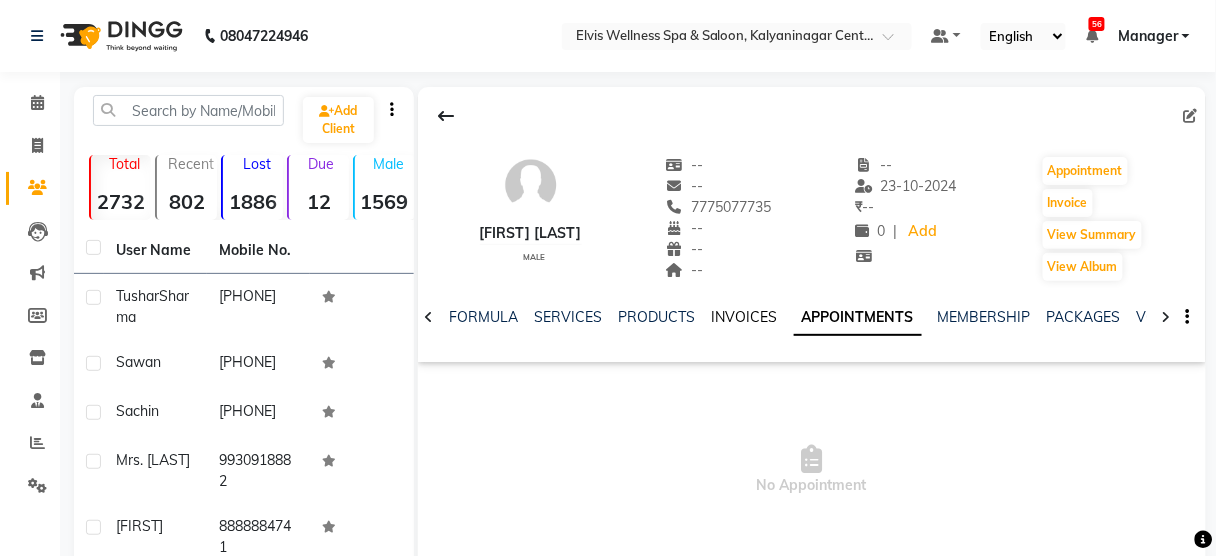 click on "INVOICES" 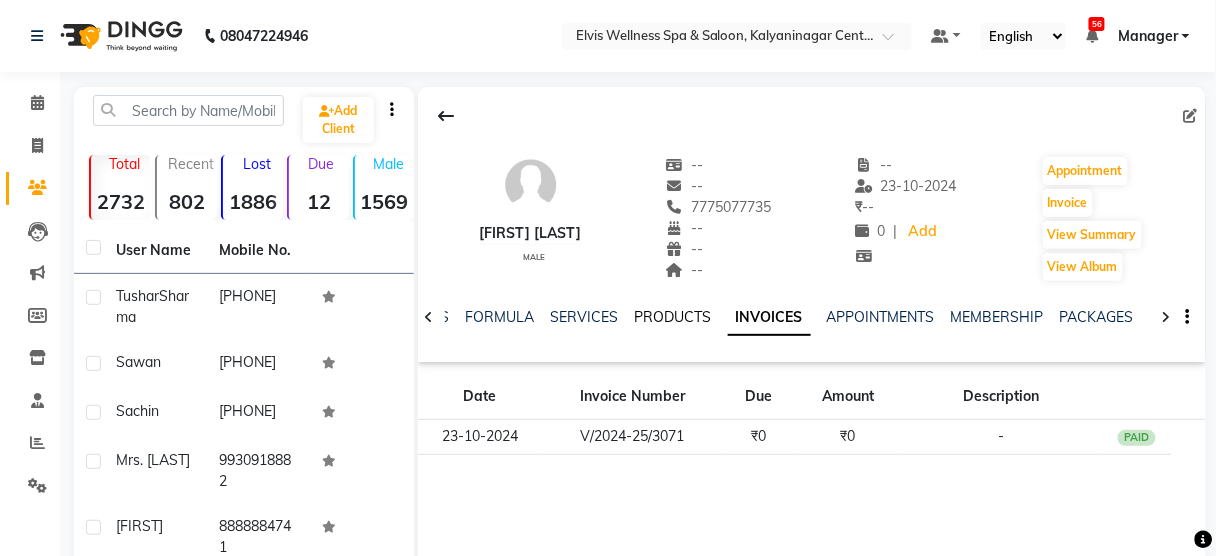 click on "PRODUCTS" 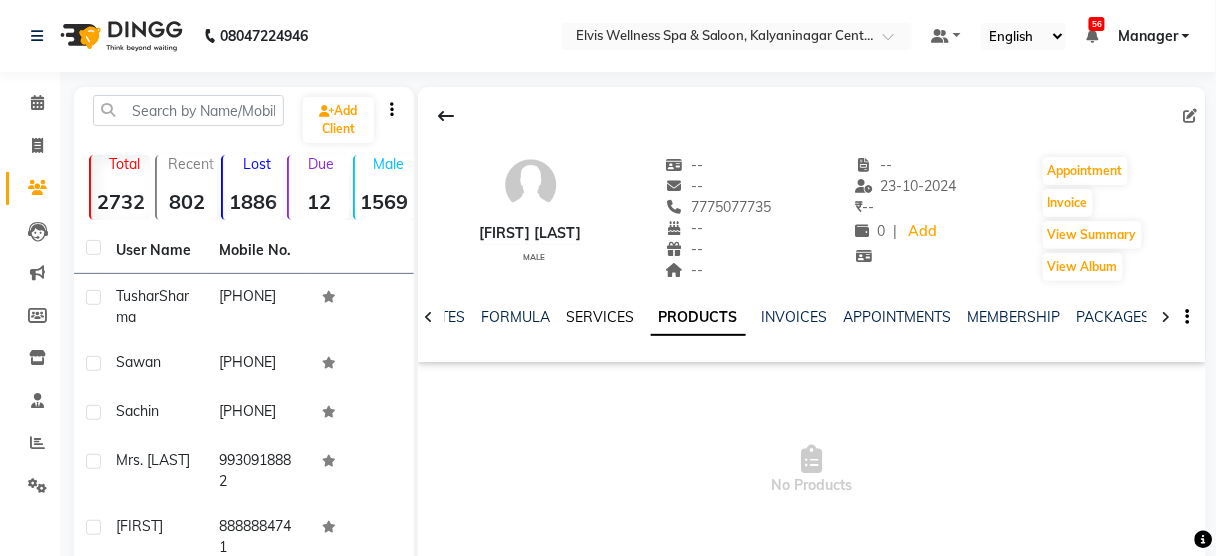 click on "SERVICES" 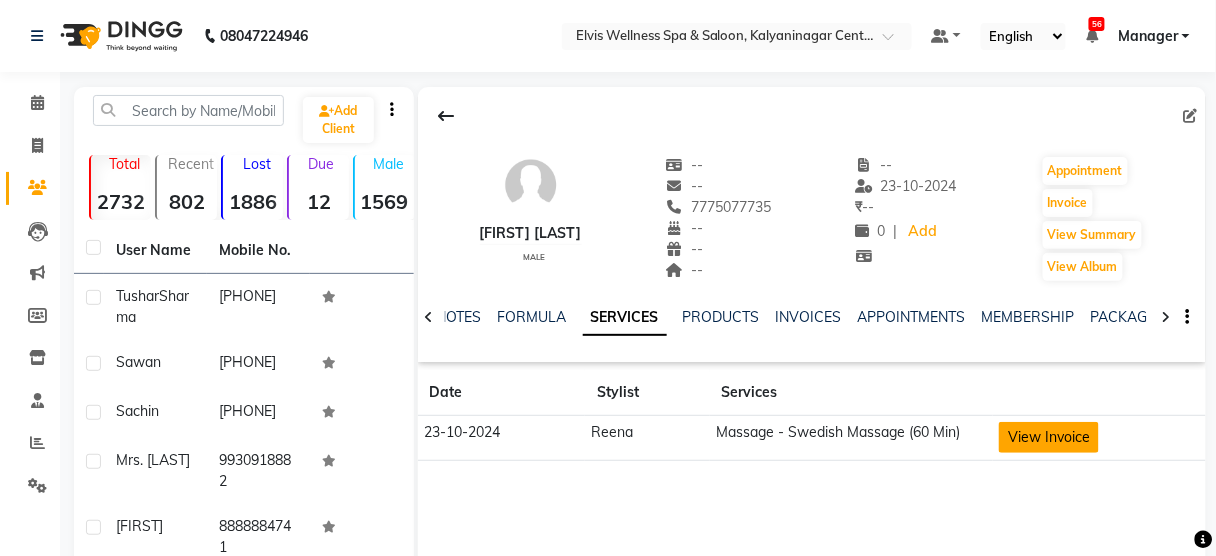 click on "View Invoice" 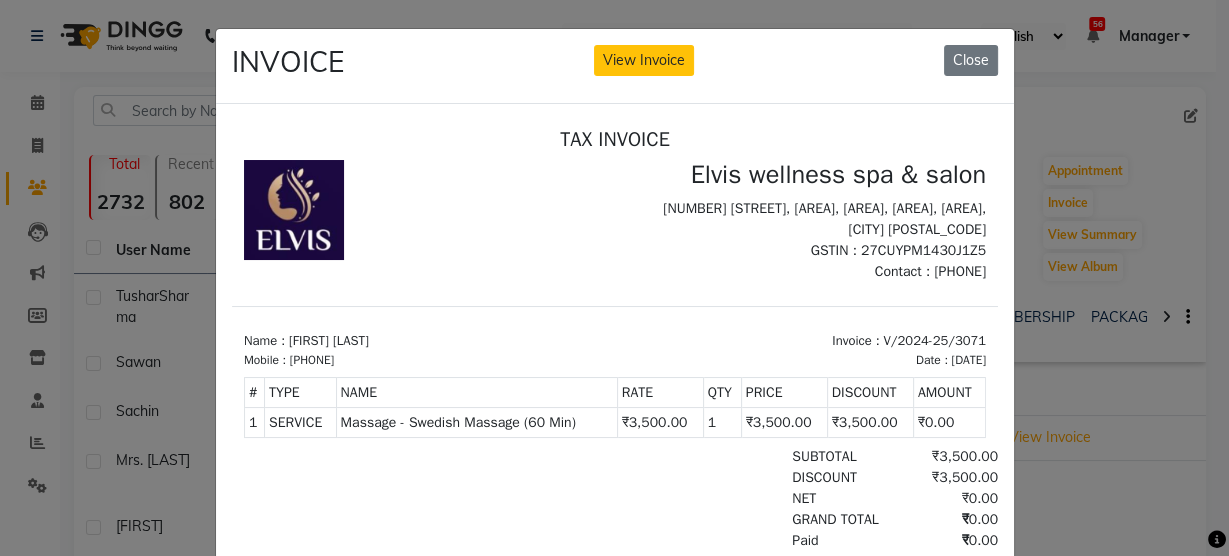 scroll, scrollTop: 16, scrollLeft: 0, axis: vertical 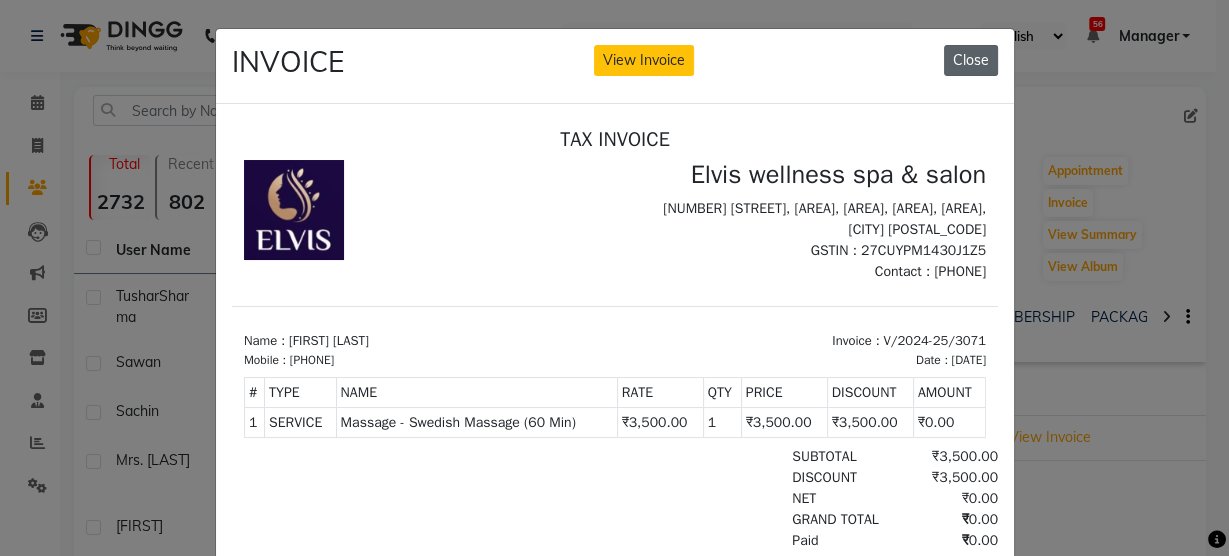 click on "Close" 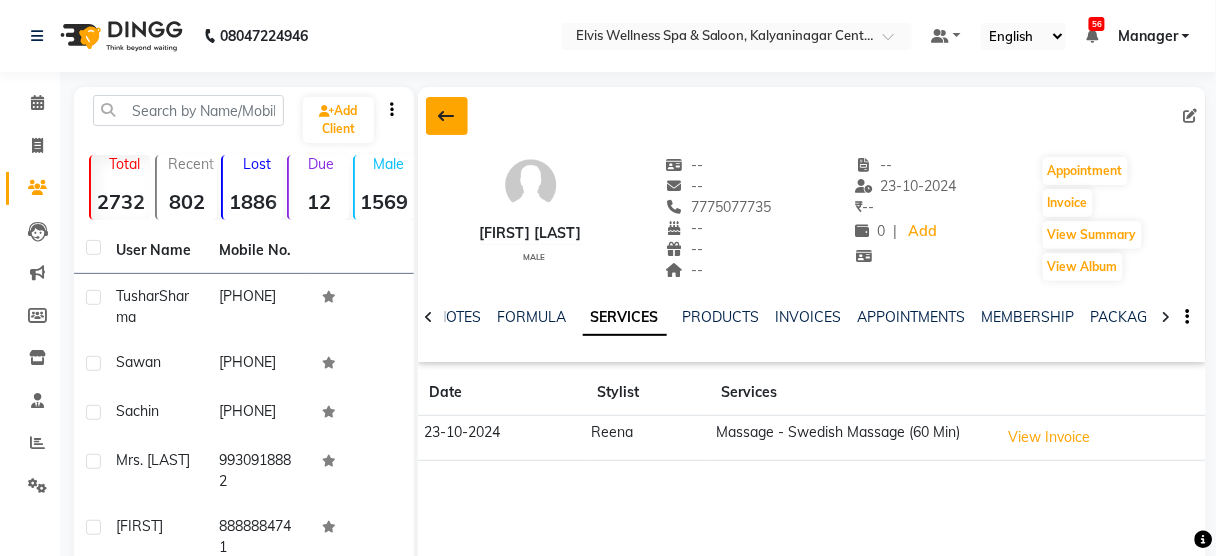 click 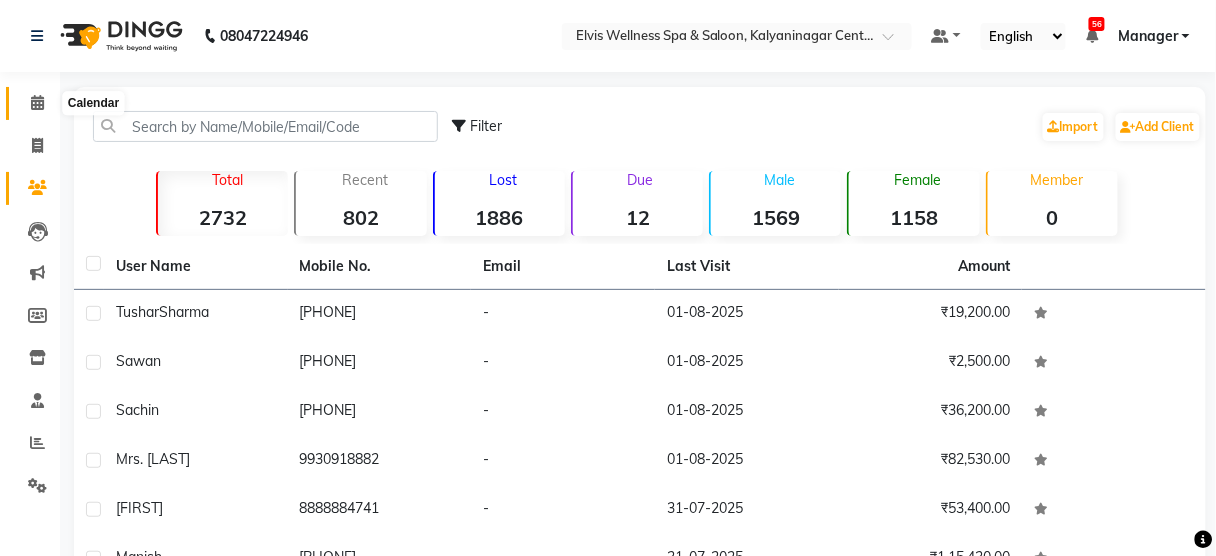 click 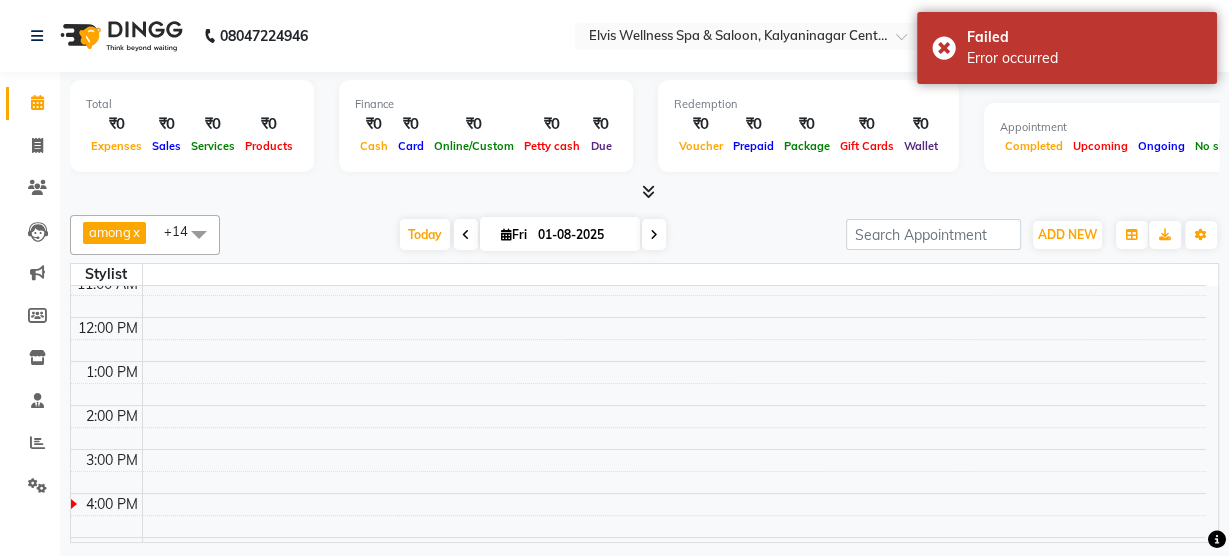 scroll, scrollTop: 0, scrollLeft: 0, axis: both 